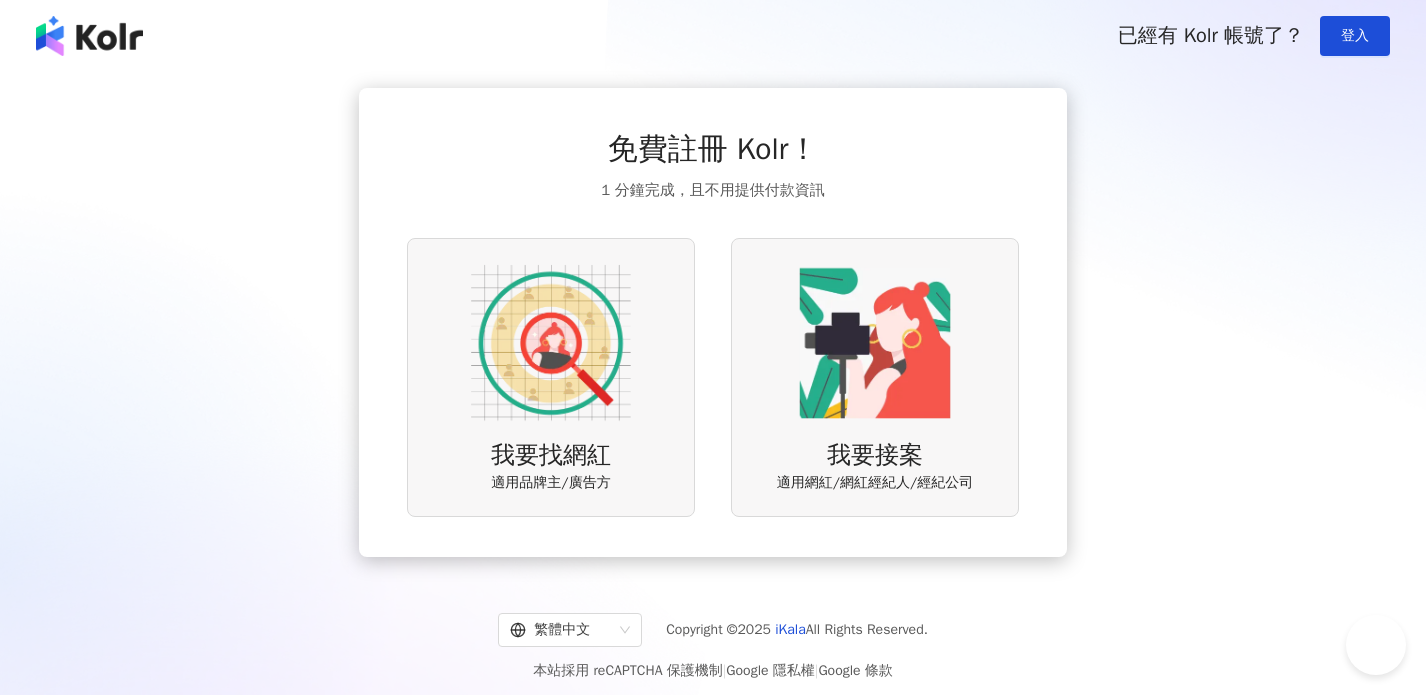 scroll, scrollTop: 0, scrollLeft: 0, axis: both 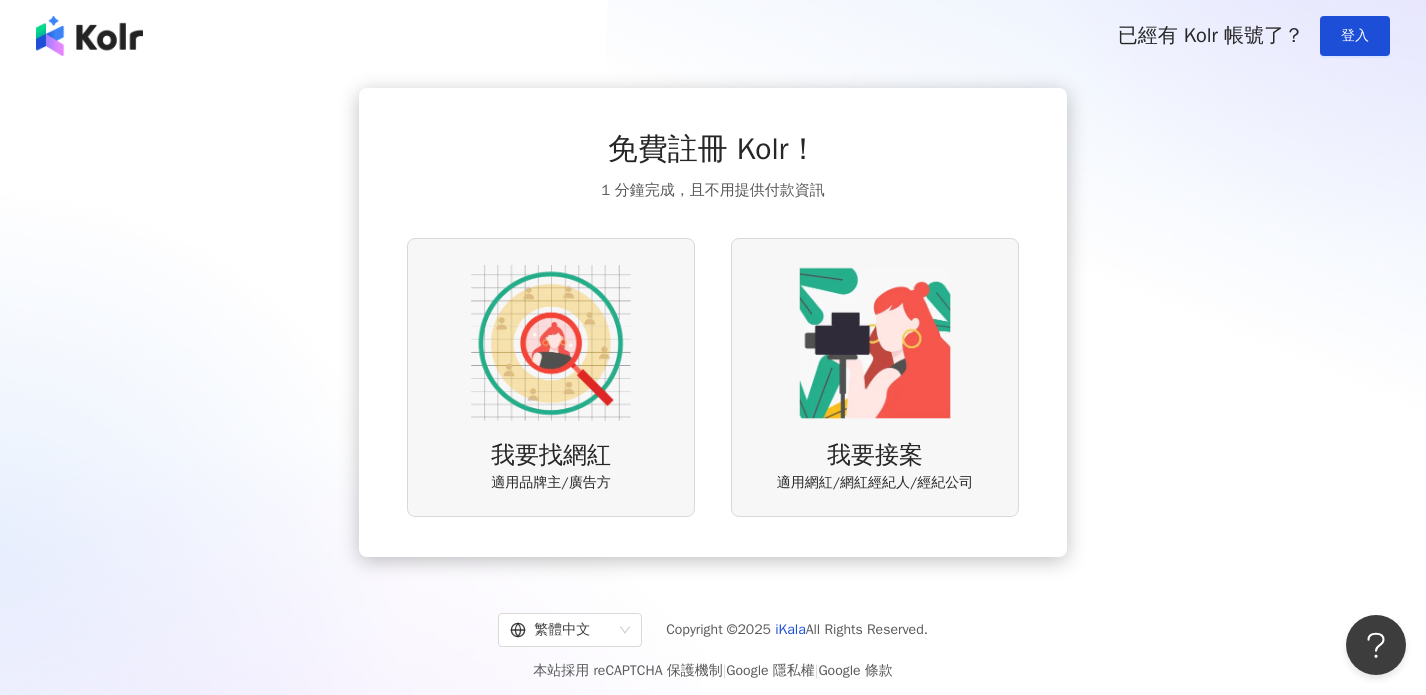 click on "我要找網紅 適用品牌主/廣告方" at bounding box center (551, 377) 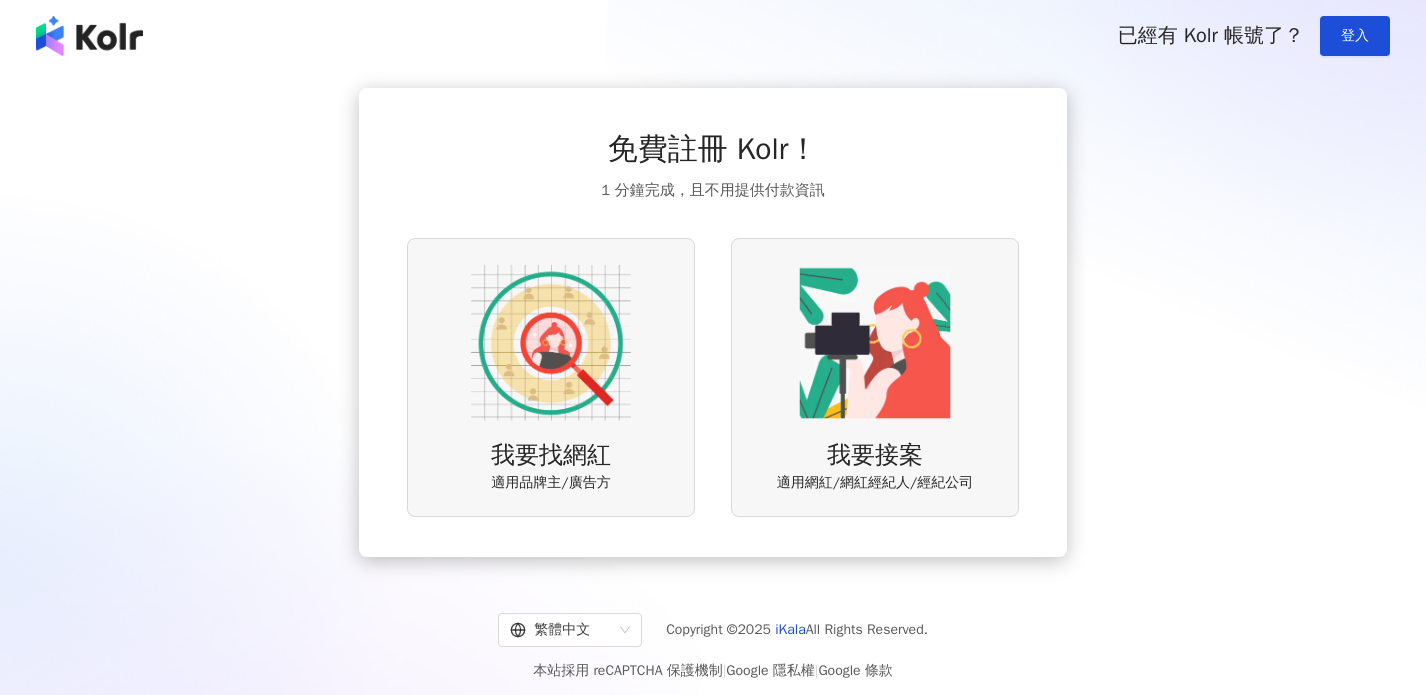 scroll, scrollTop: 0, scrollLeft: 0, axis: both 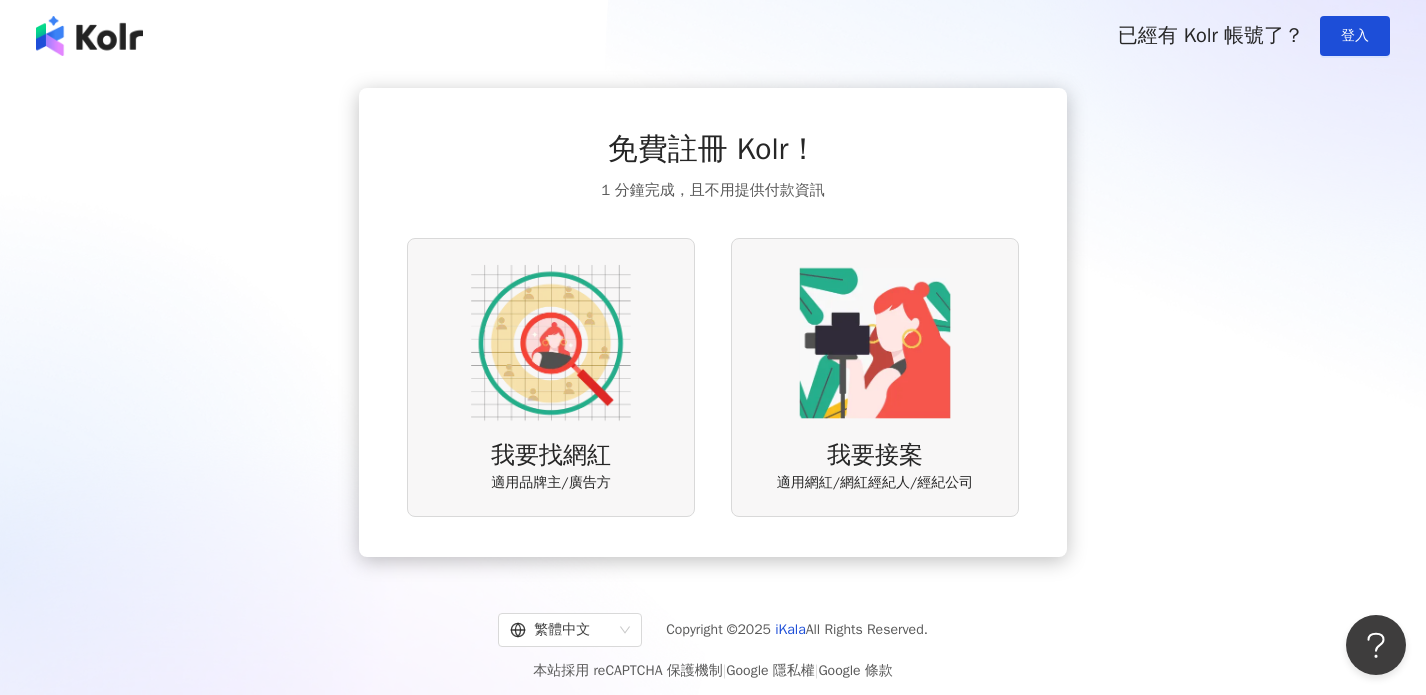 click at bounding box center [875, 343] 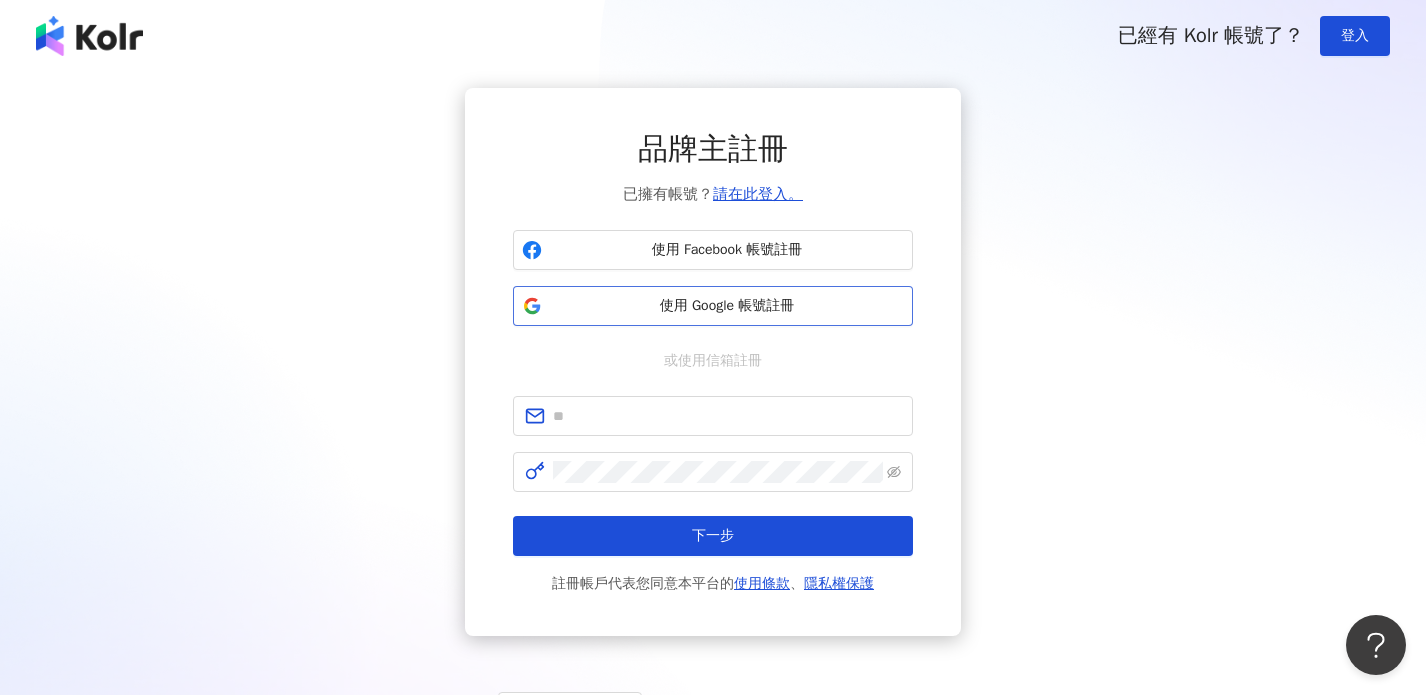 click on "使用 Google 帳號註冊" at bounding box center [713, 306] 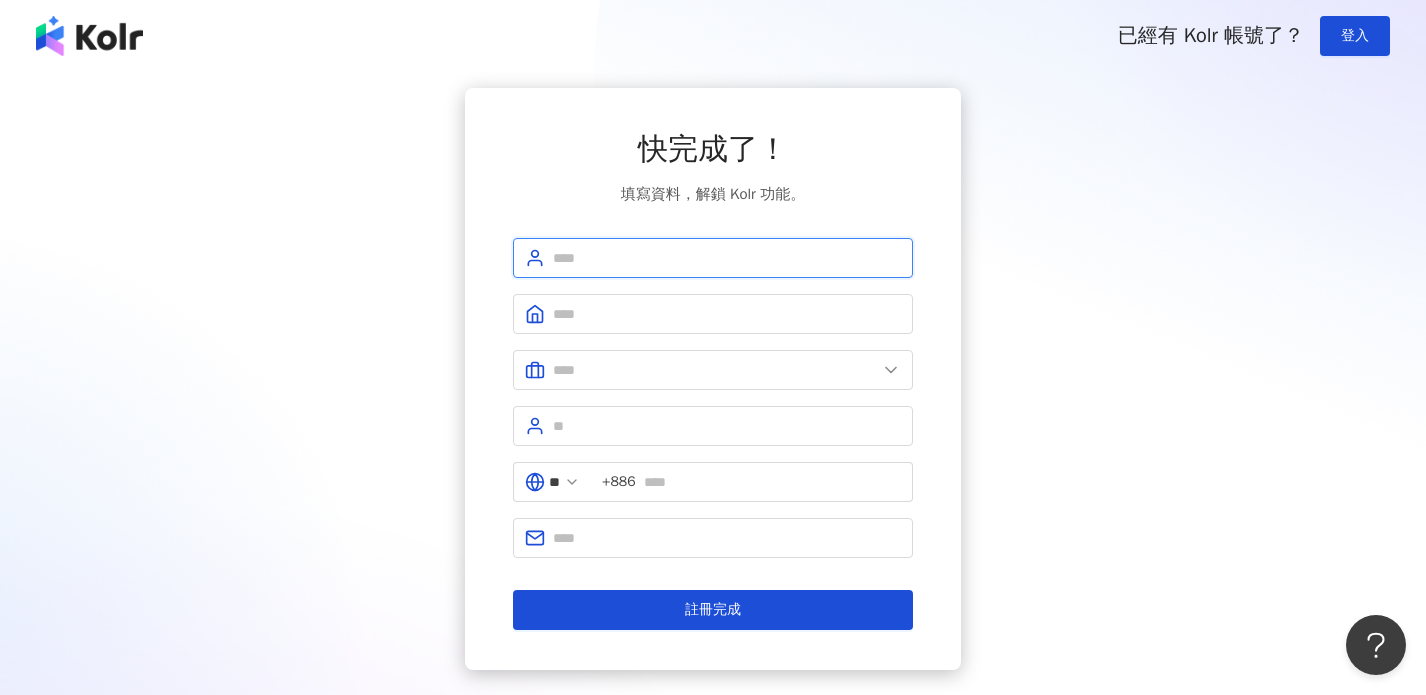 click at bounding box center [727, 258] 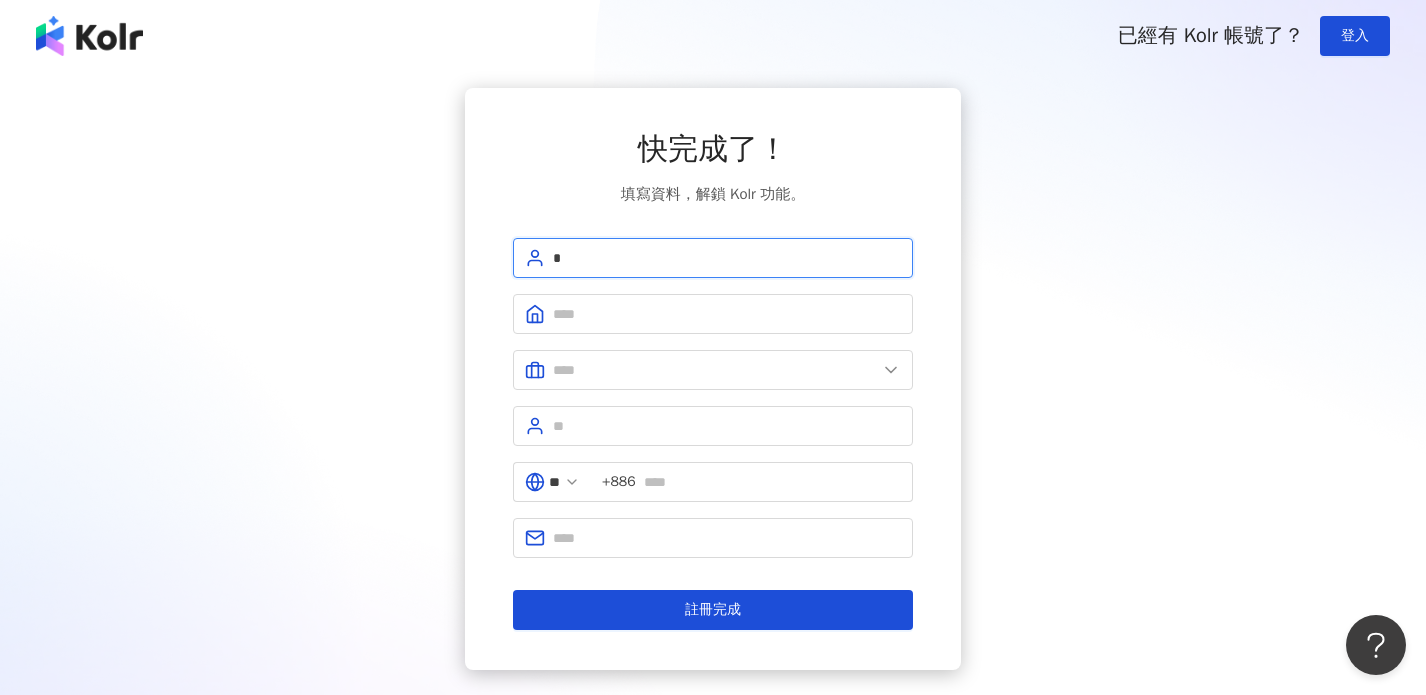 type on "*" 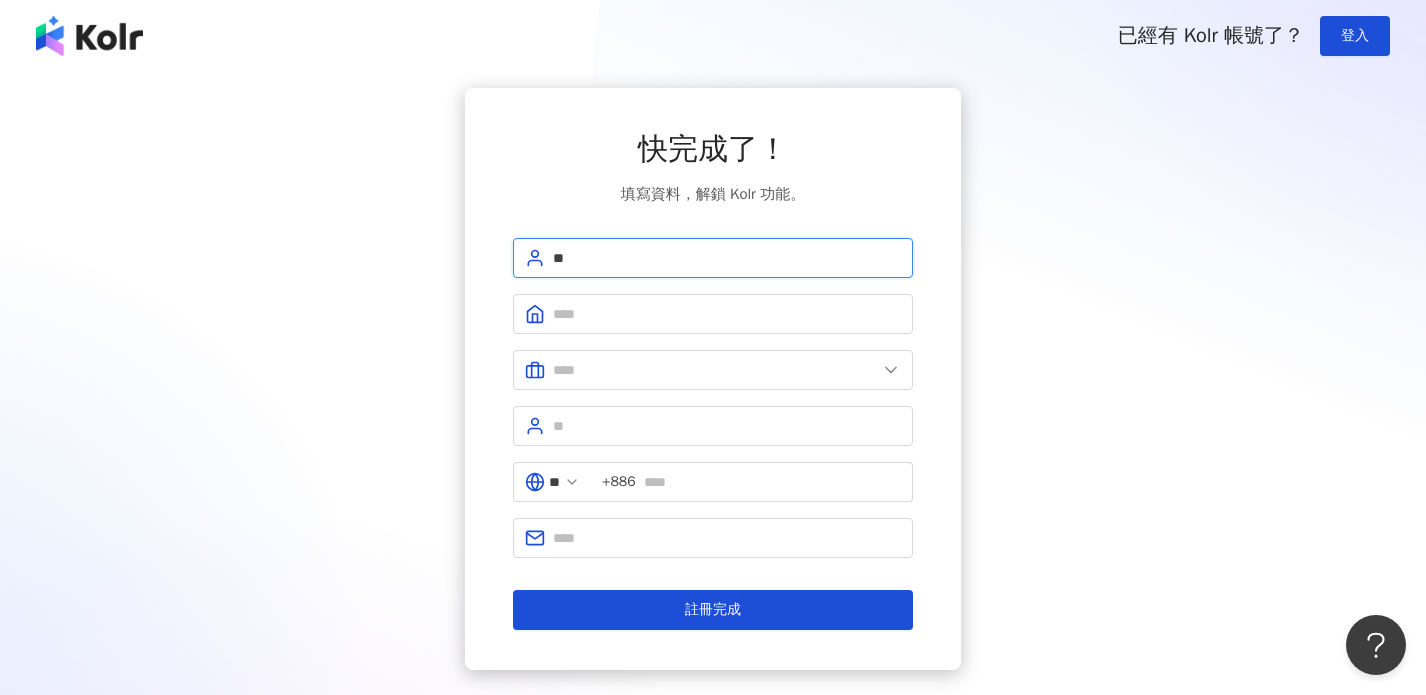 type on "*" 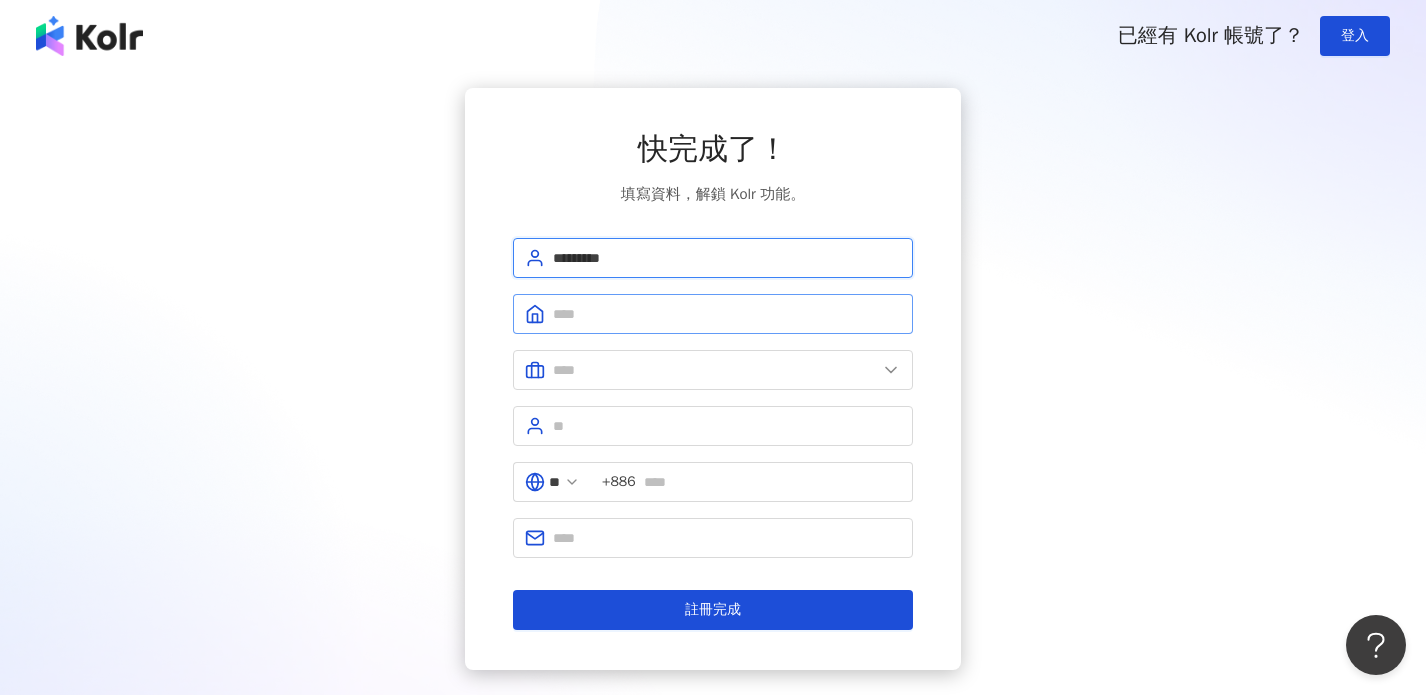 type on "*********" 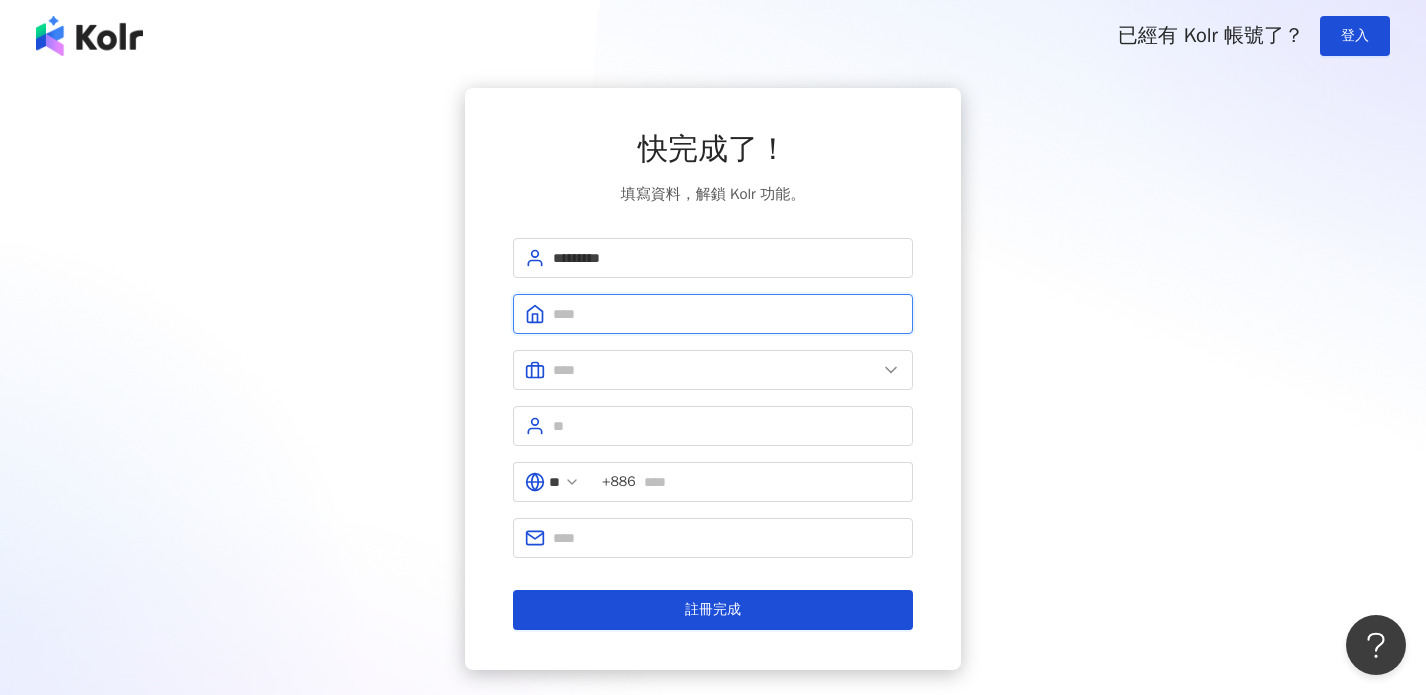 click at bounding box center (727, 314) 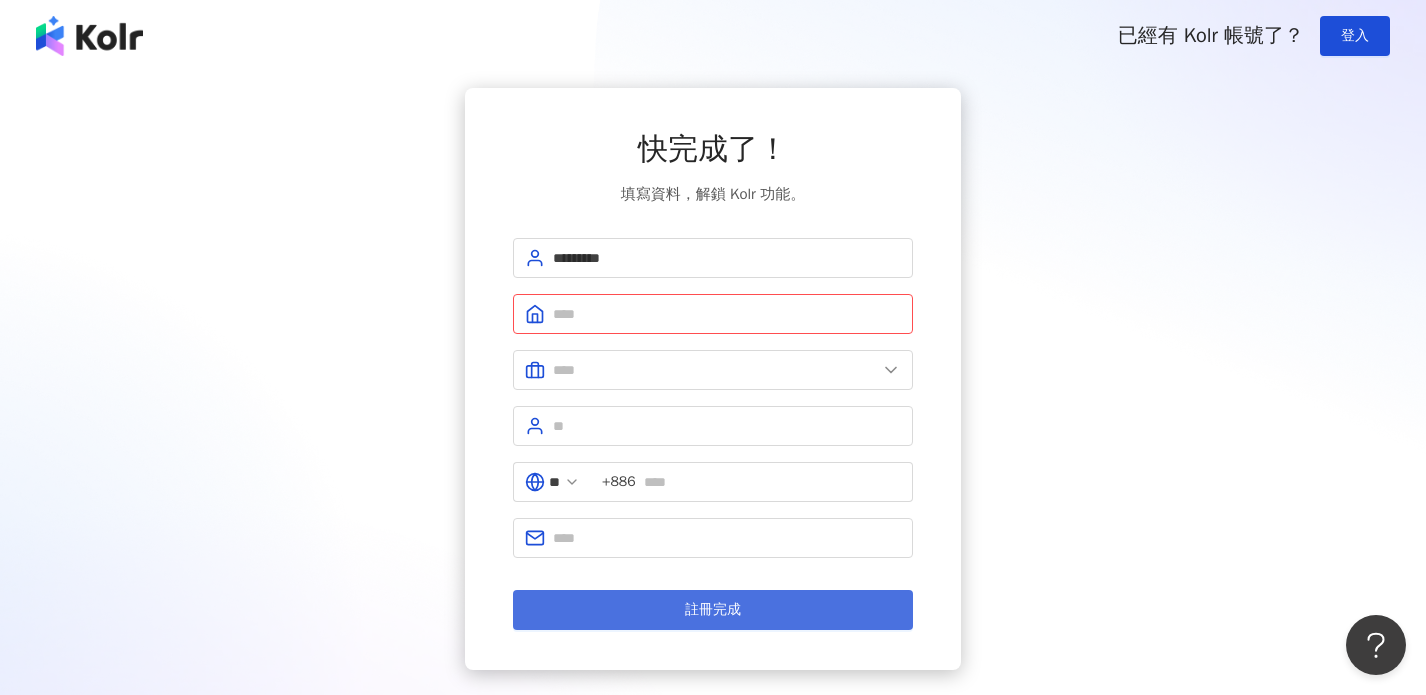 click on "註冊完成" at bounding box center (713, 610) 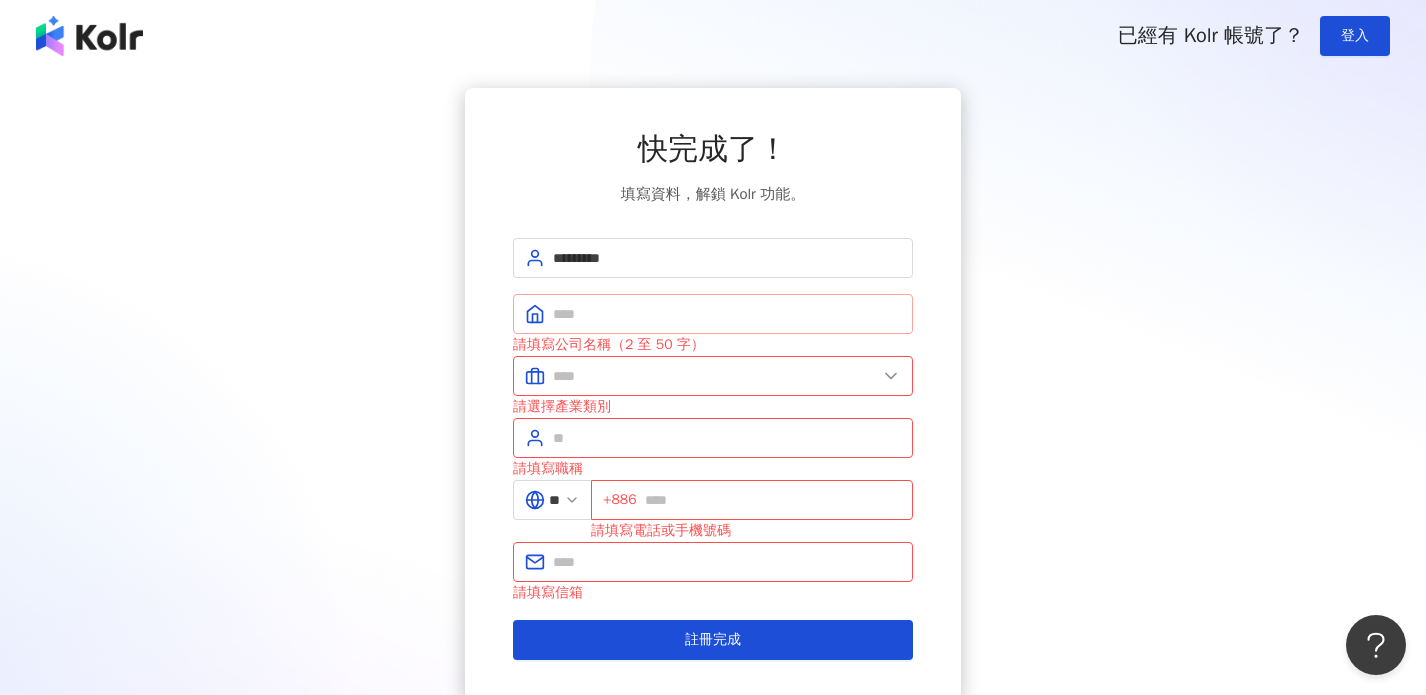 click at bounding box center (713, 314) 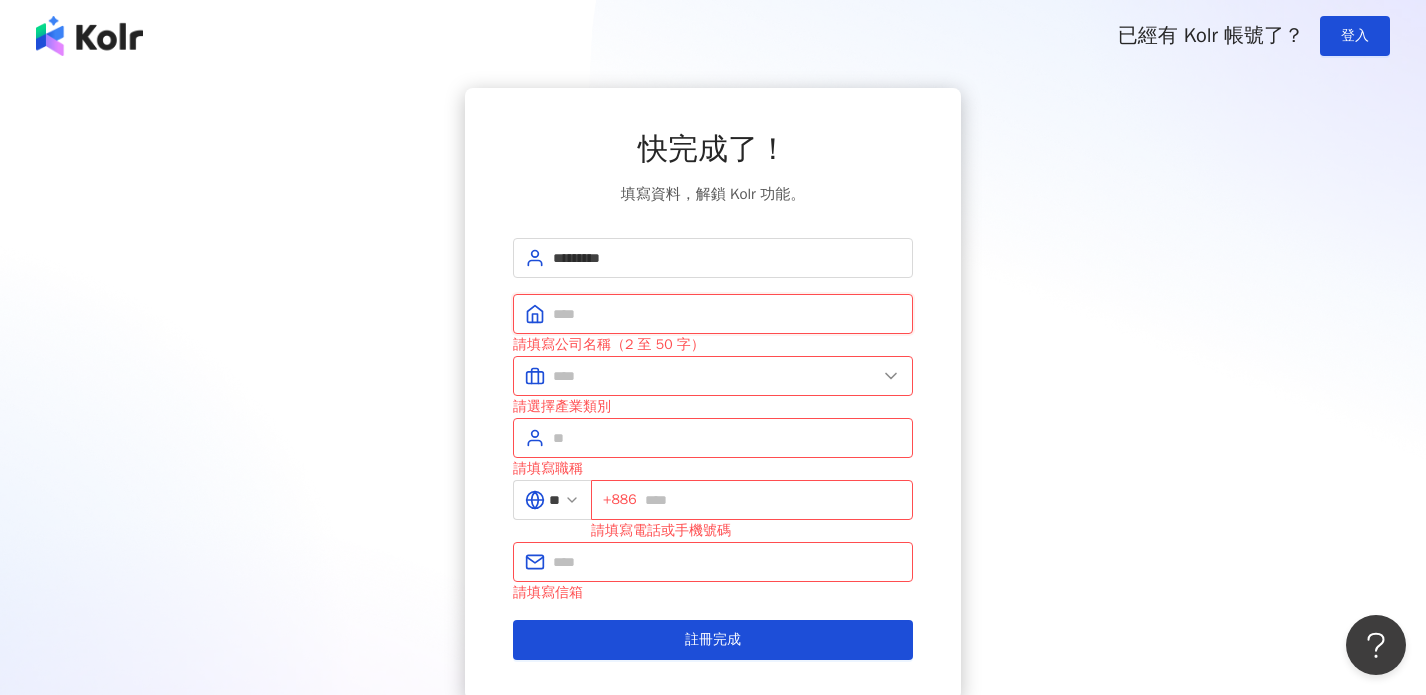 click at bounding box center [727, 314] 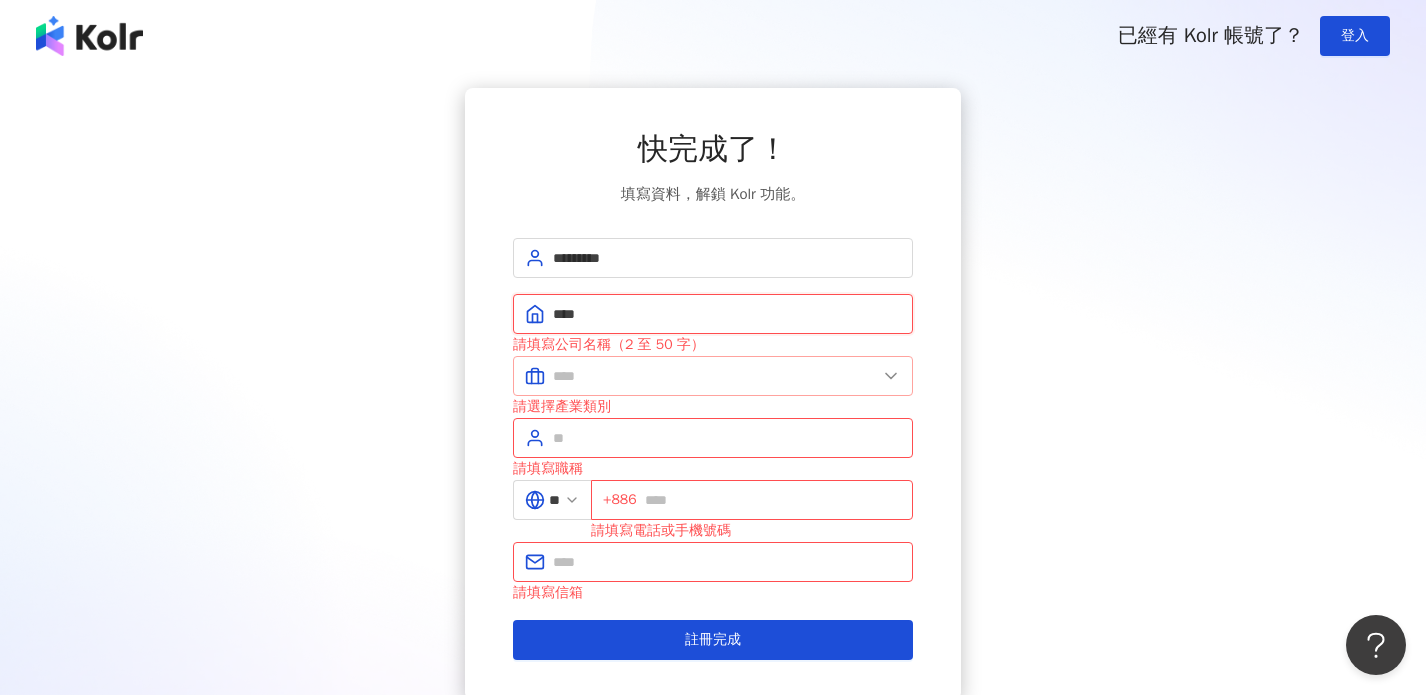 type on "****" 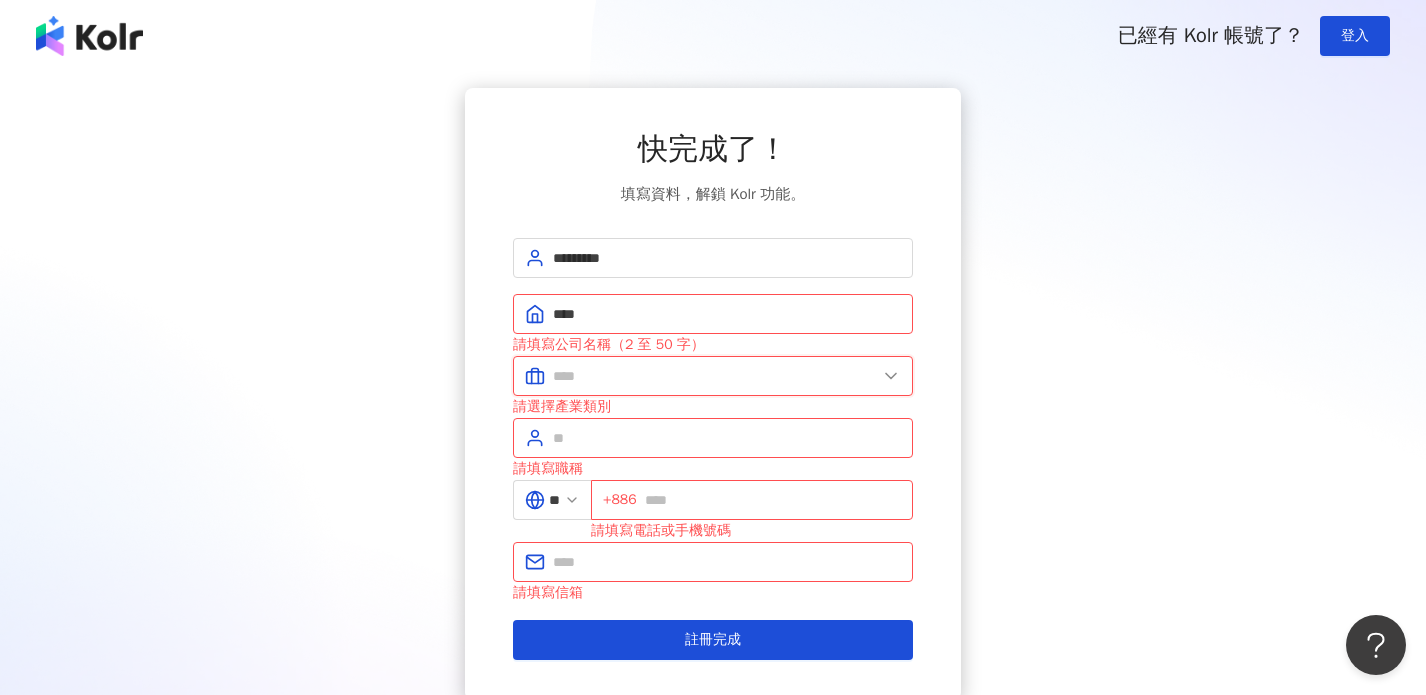 click at bounding box center [715, 376] 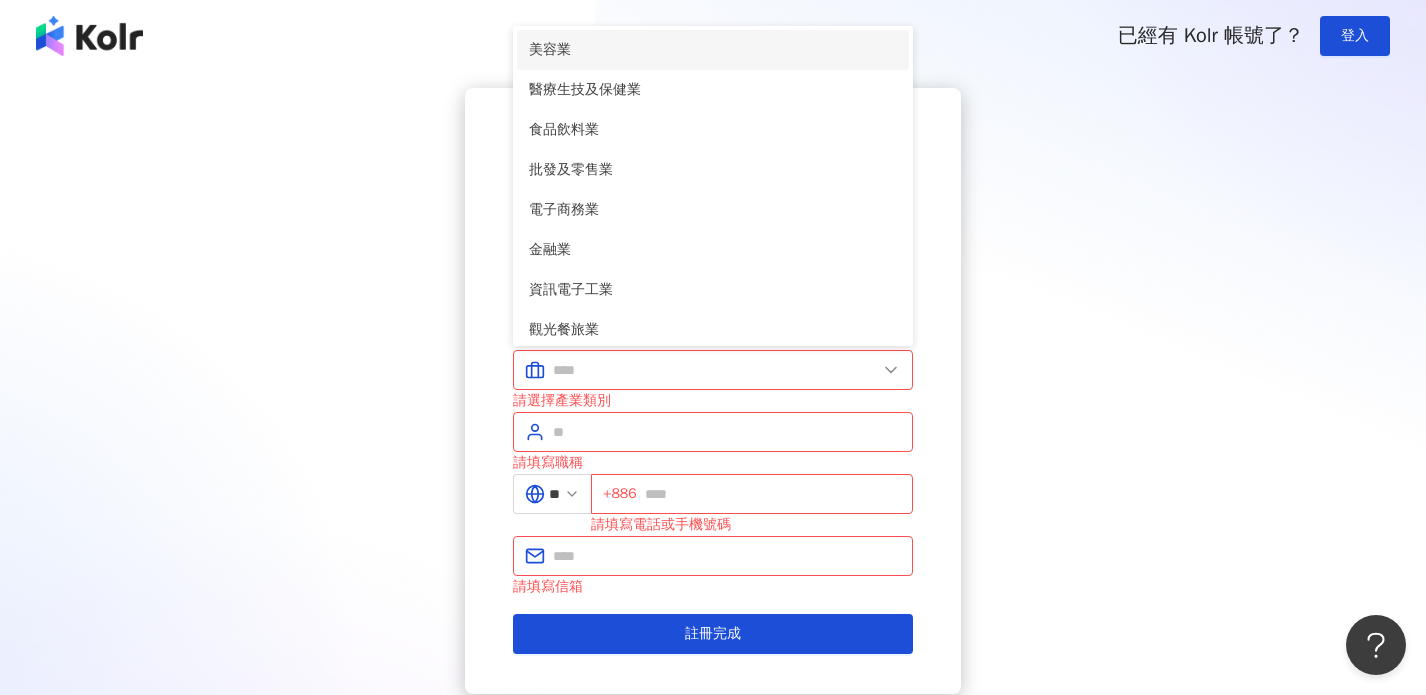 click on "美容業" at bounding box center [713, 50] 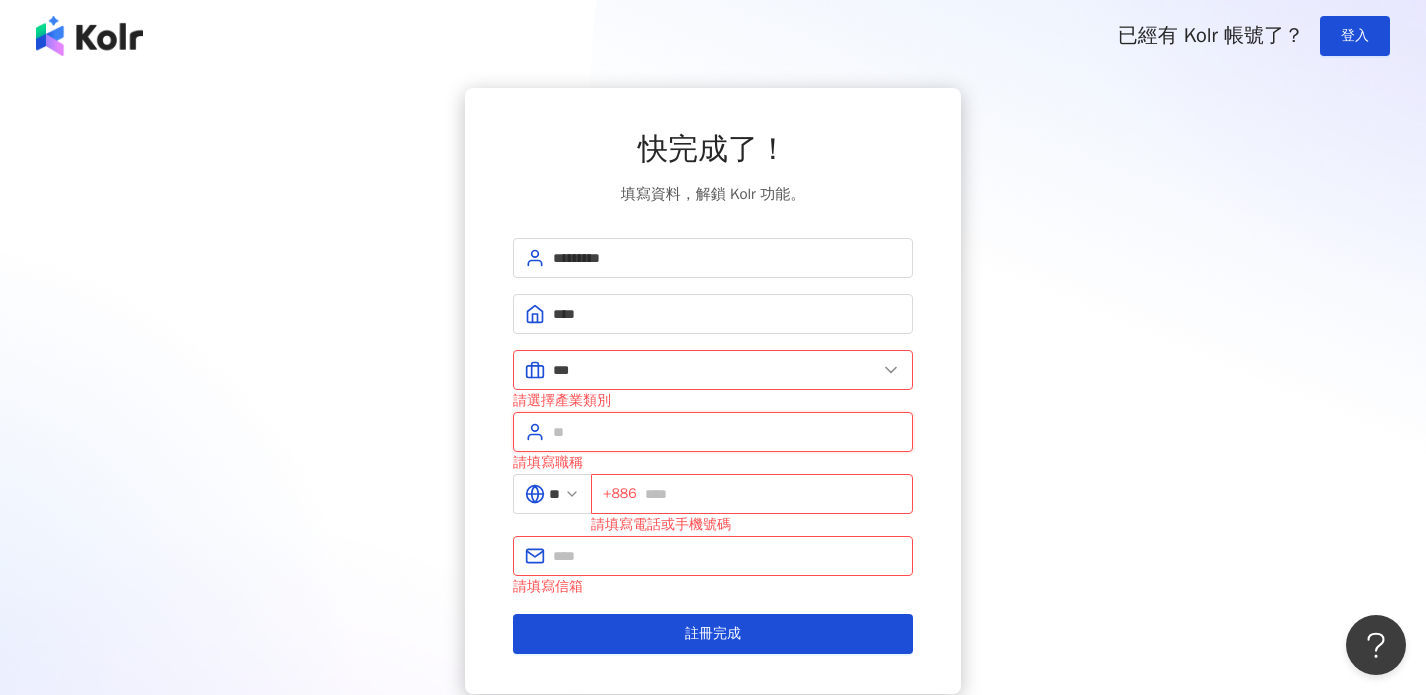 click at bounding box center (727, 432) 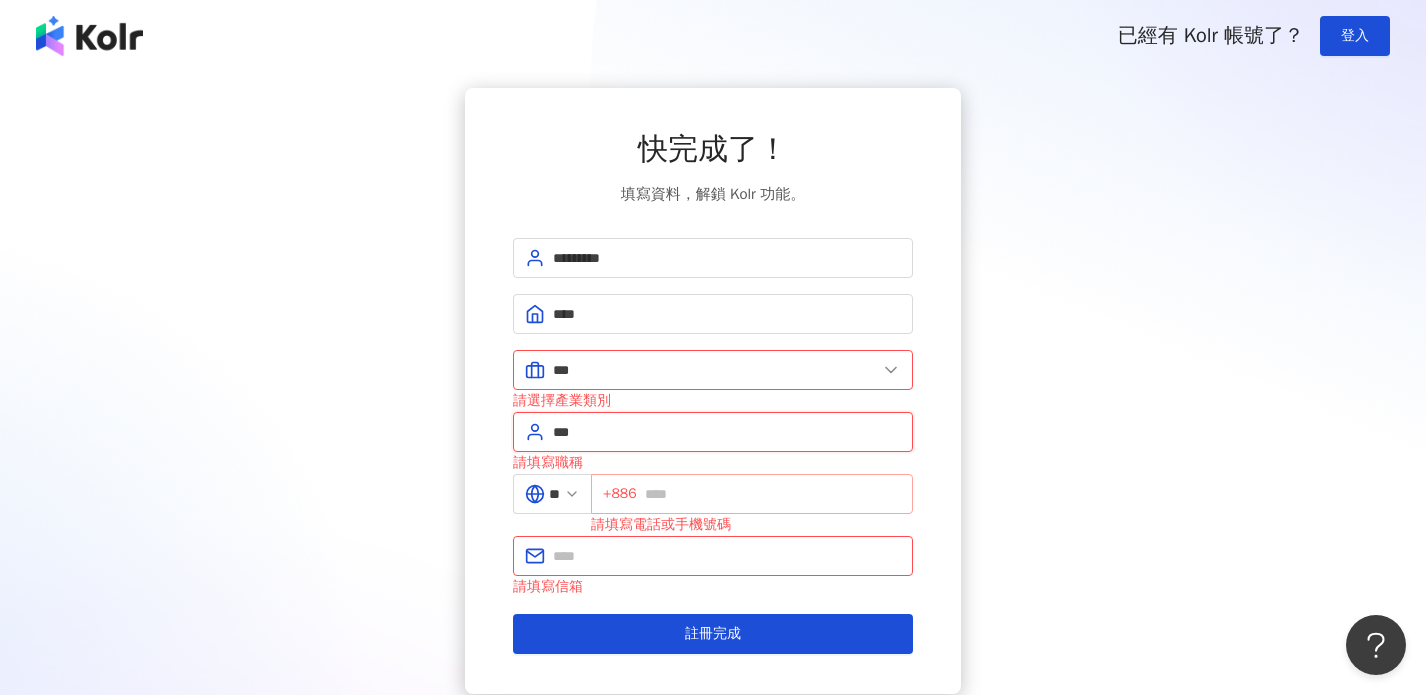type on "***" 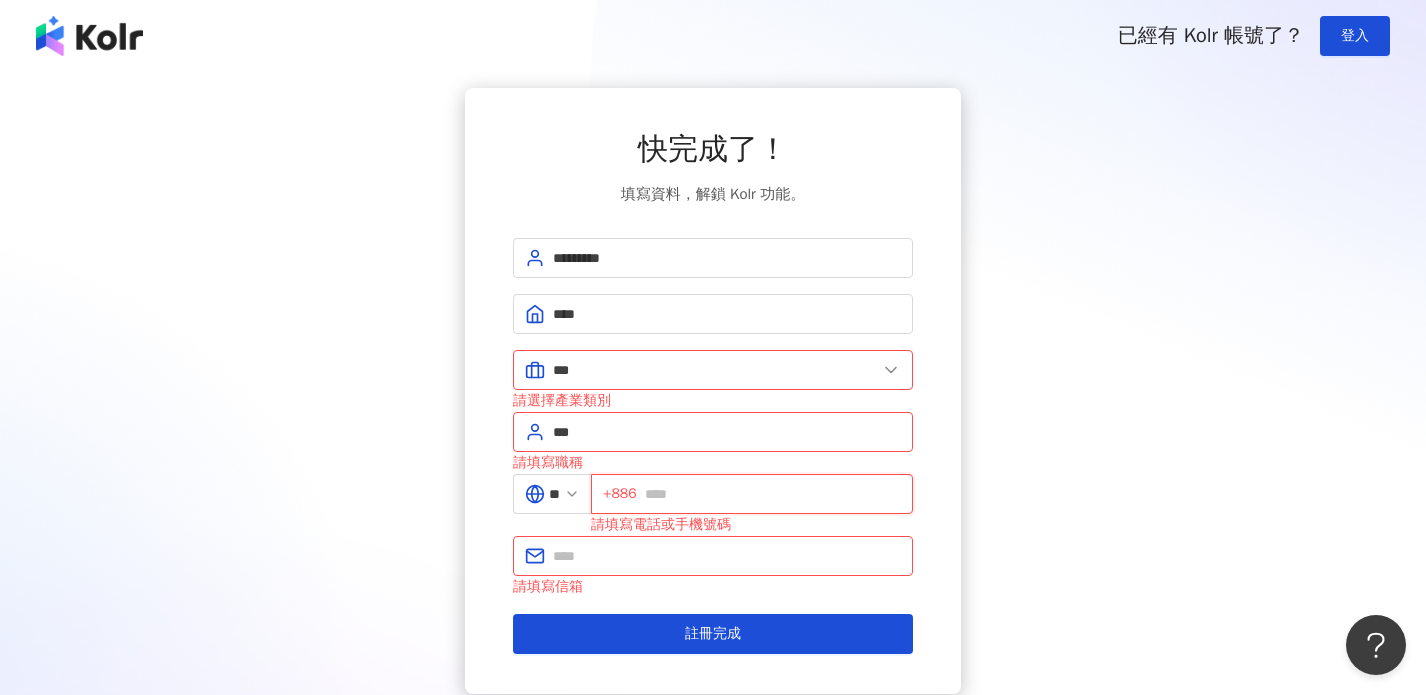 click at bounding box center [773, 494] 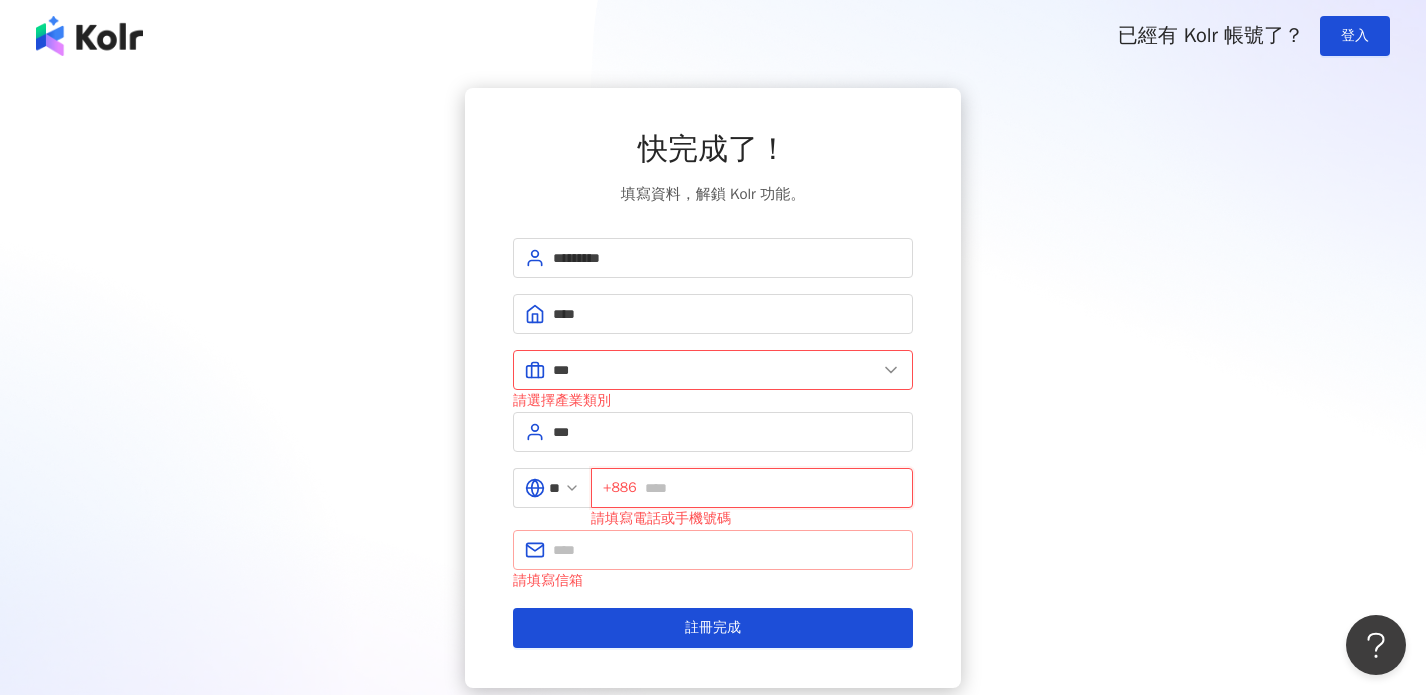 type on "**********" 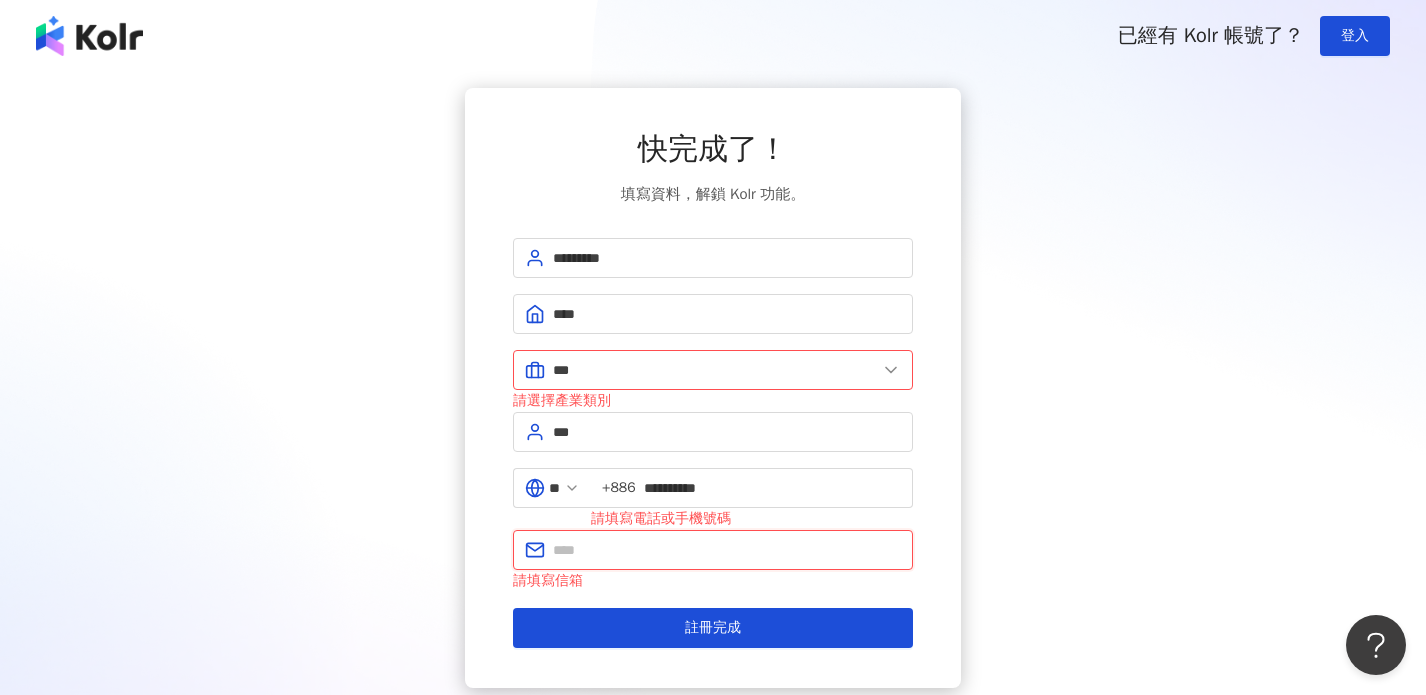 click at bounding box center (727, 550) 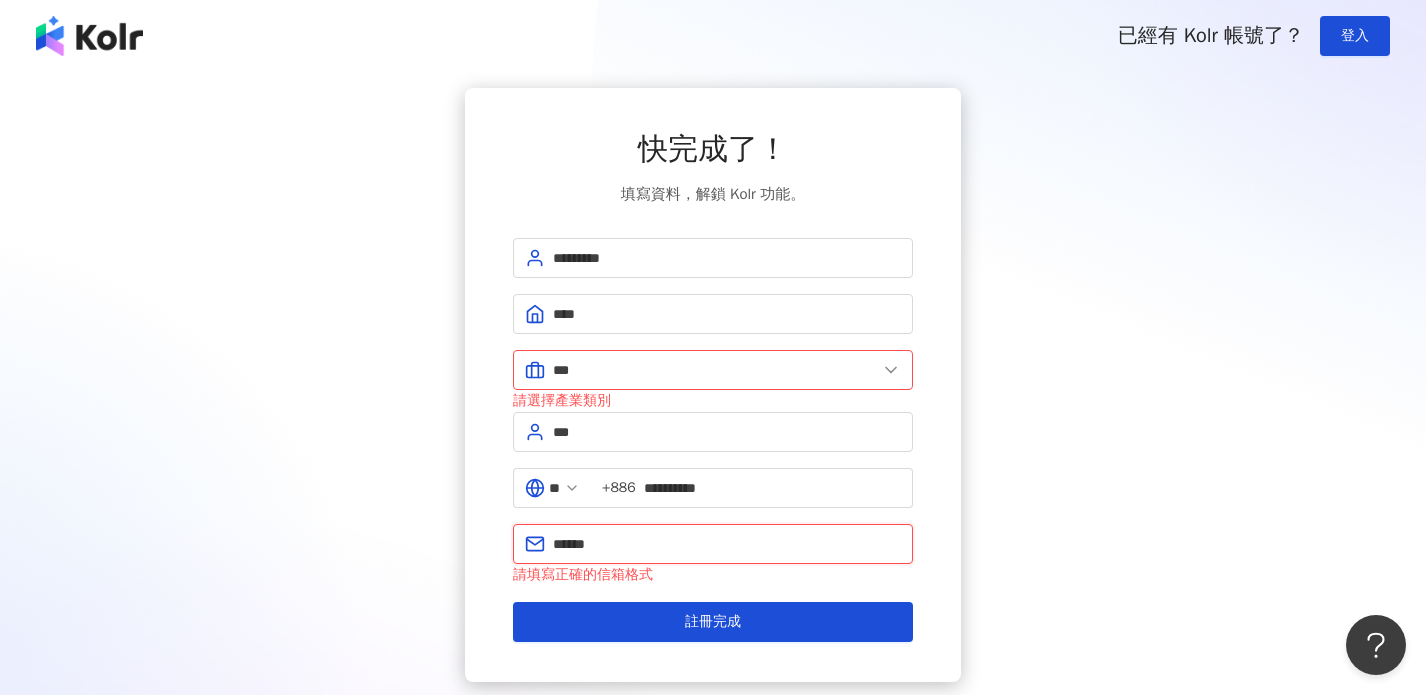 click on "******" at bounding box center [727, 544] 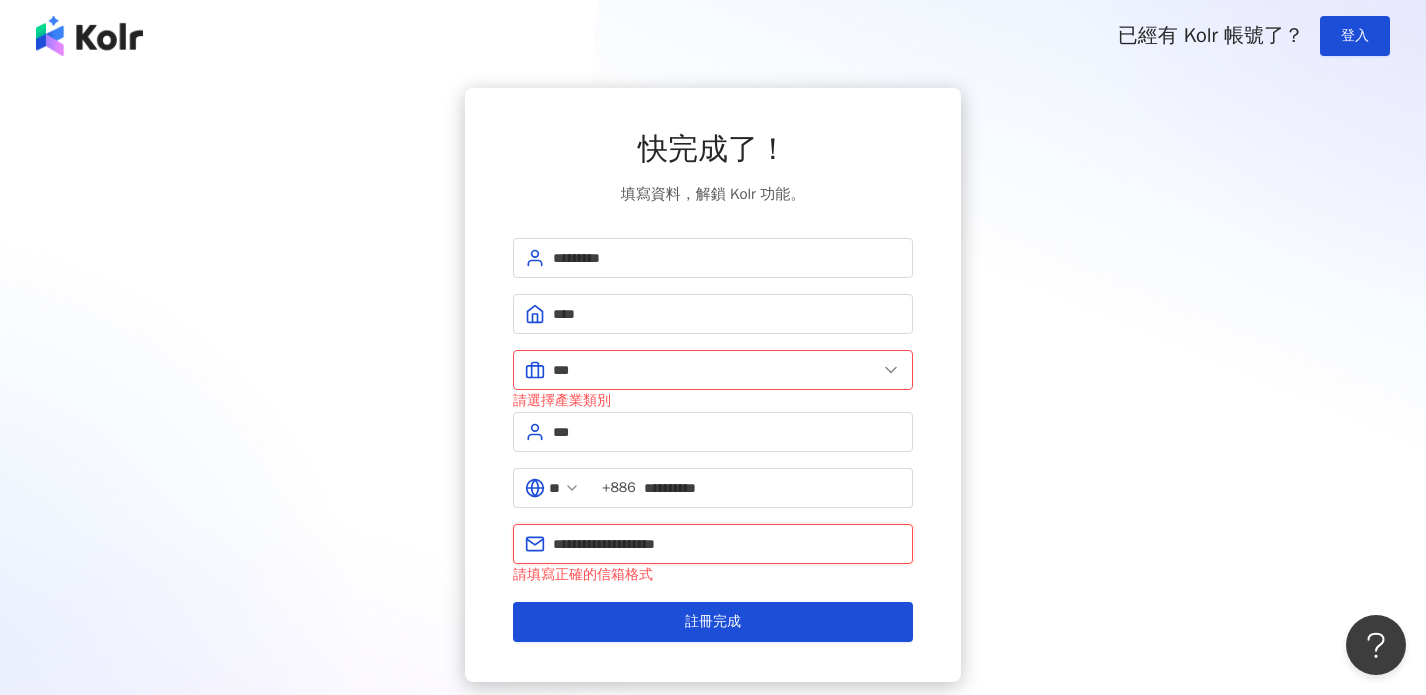 type on "**********" 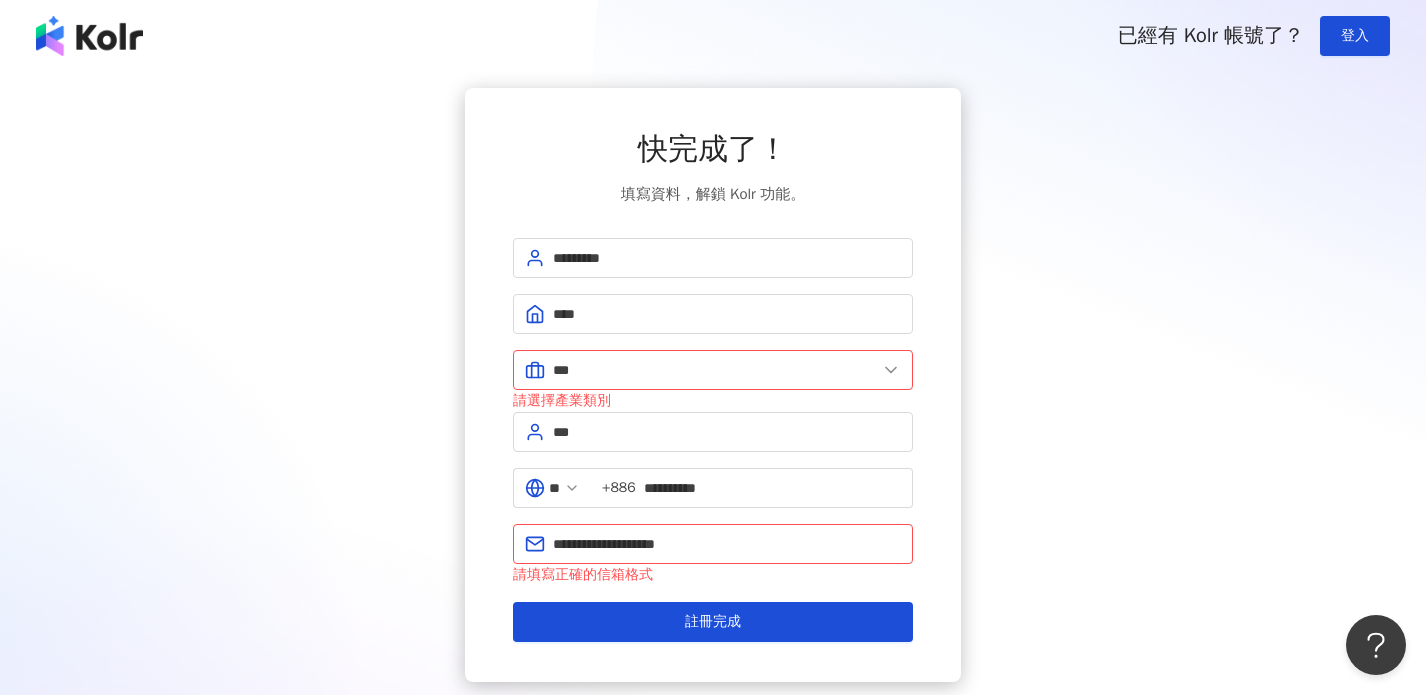 click on "**********" at bounding box center (713, 385) 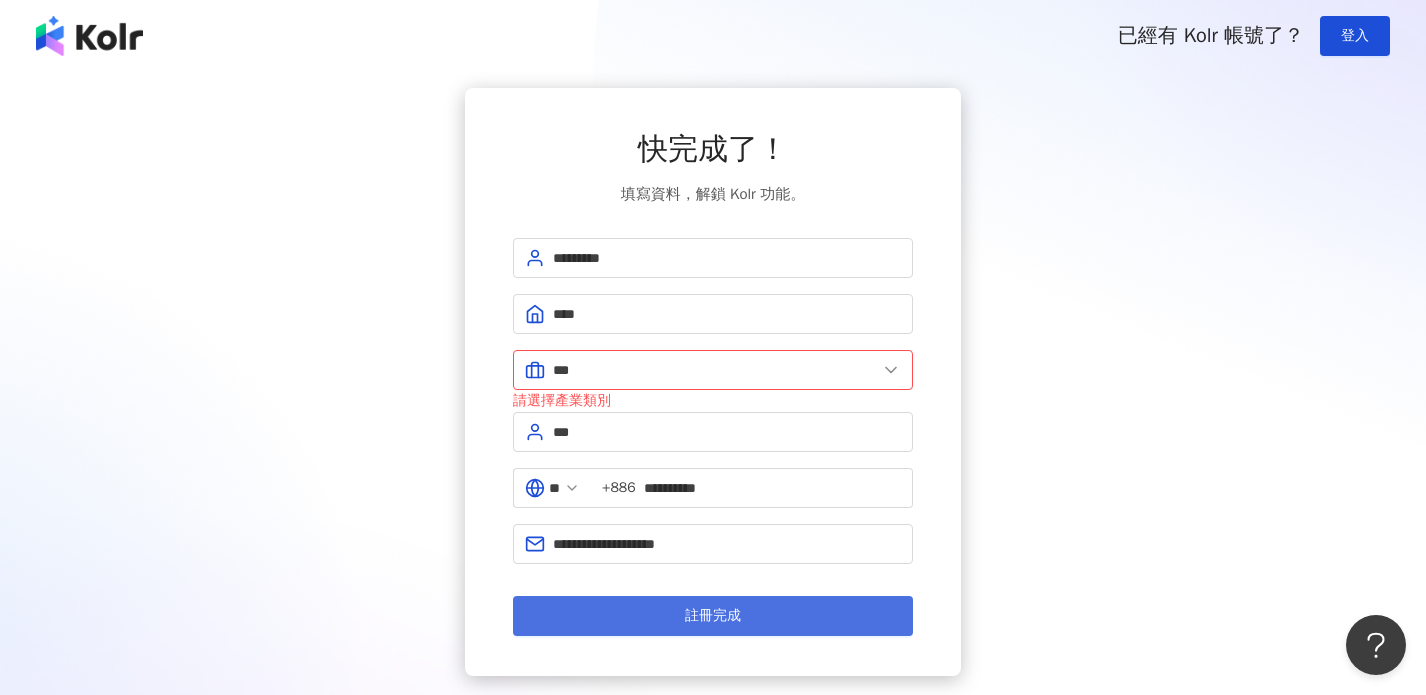 click on "註冊完成" at bounding box center [713, 616] 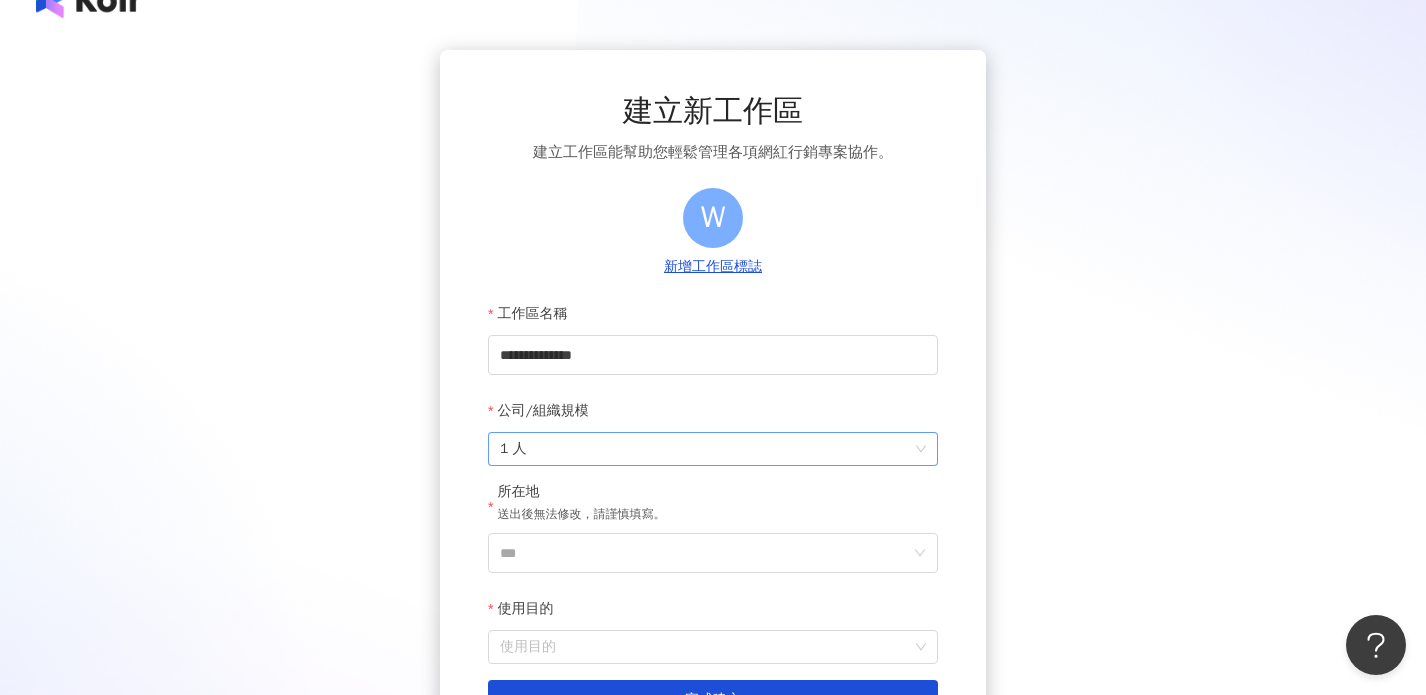 scroll, scrollTop: 49, scrollLeft: 0, axis: vertical 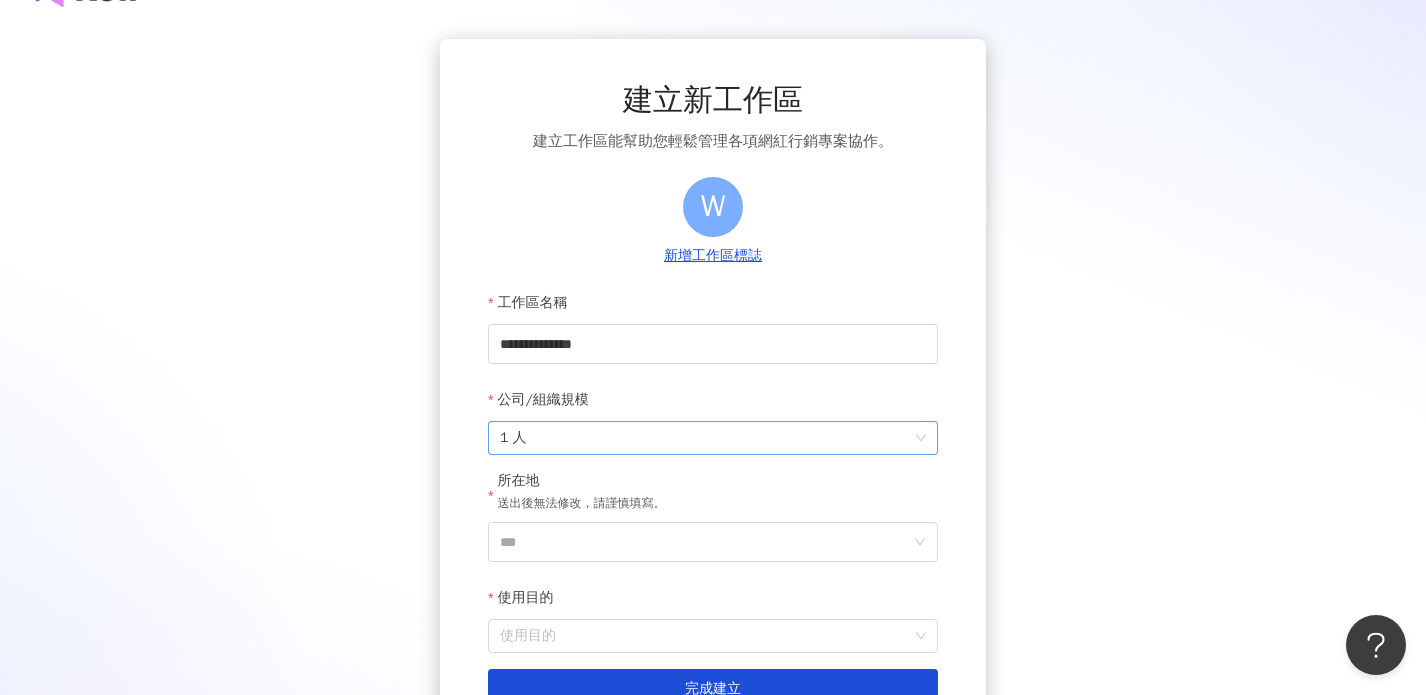 click on "1 人" at bounding box center (713, 438) 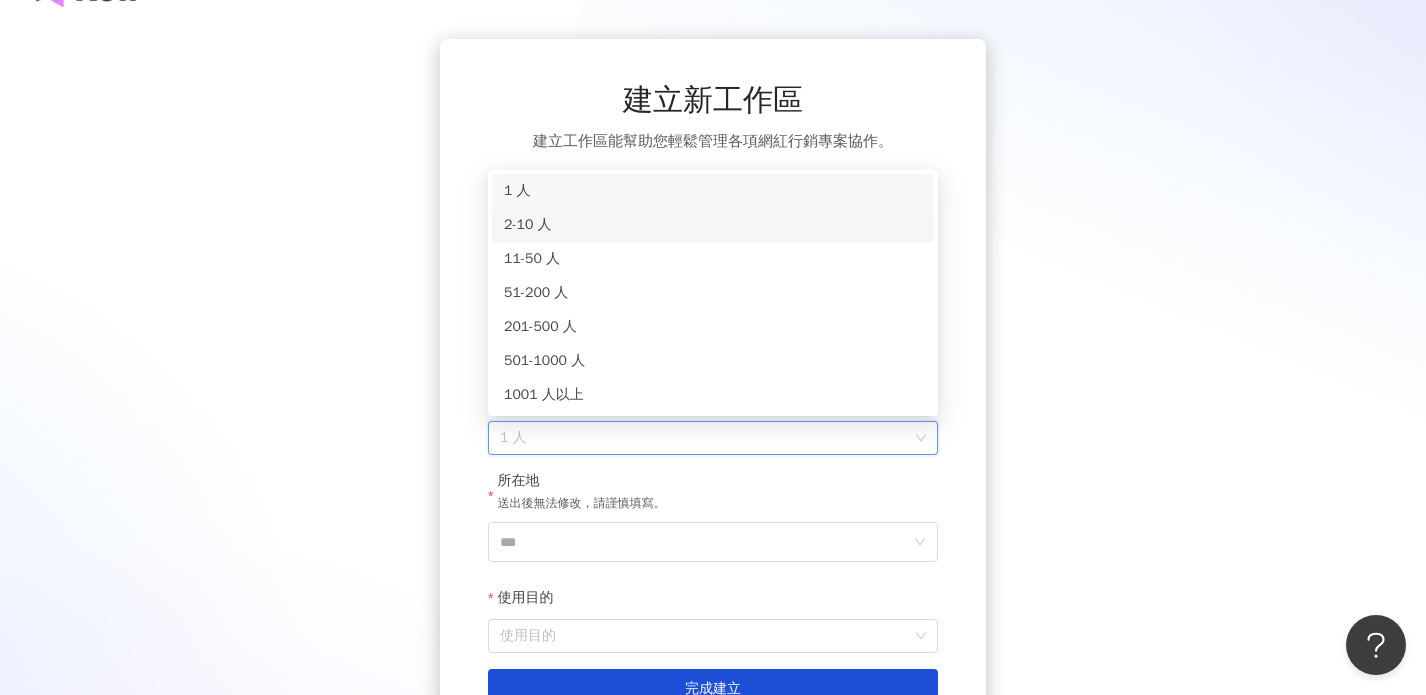 click on "2-10 人" at bounding box center (713, 225) 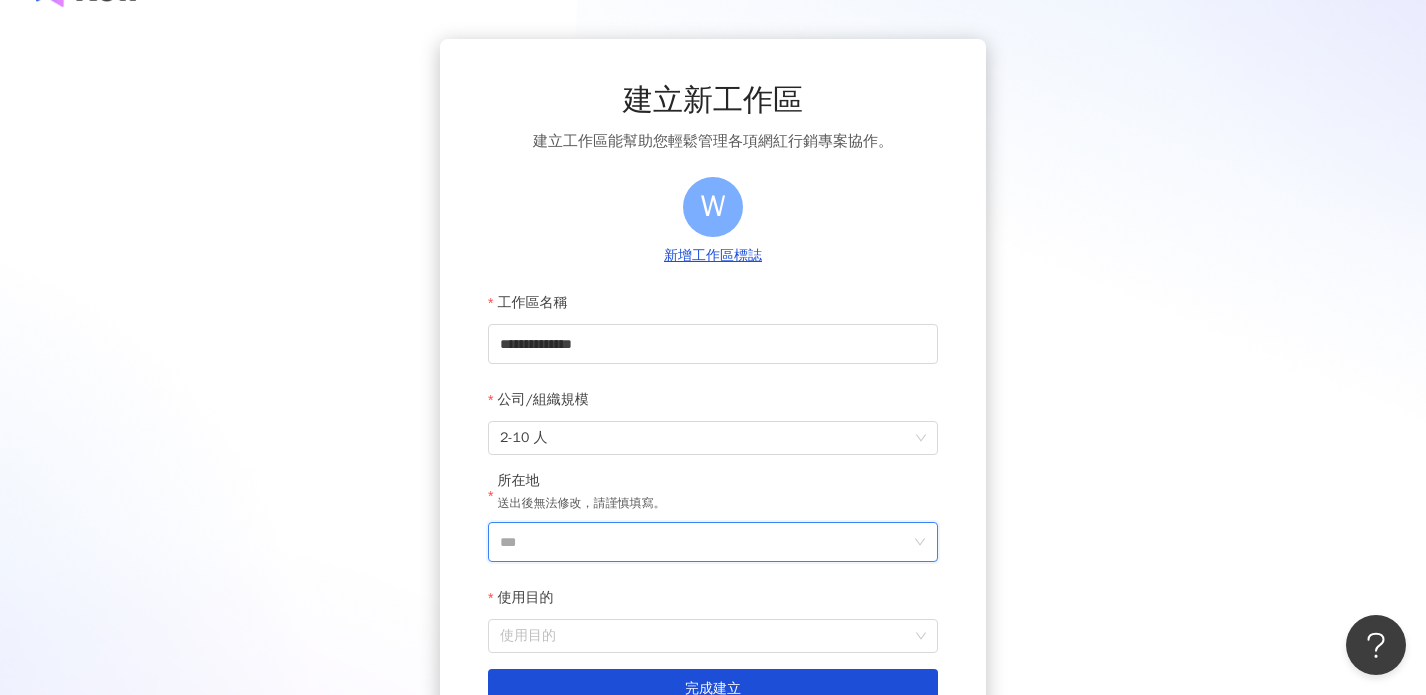 click on "***" at bounding box center [705, 542] 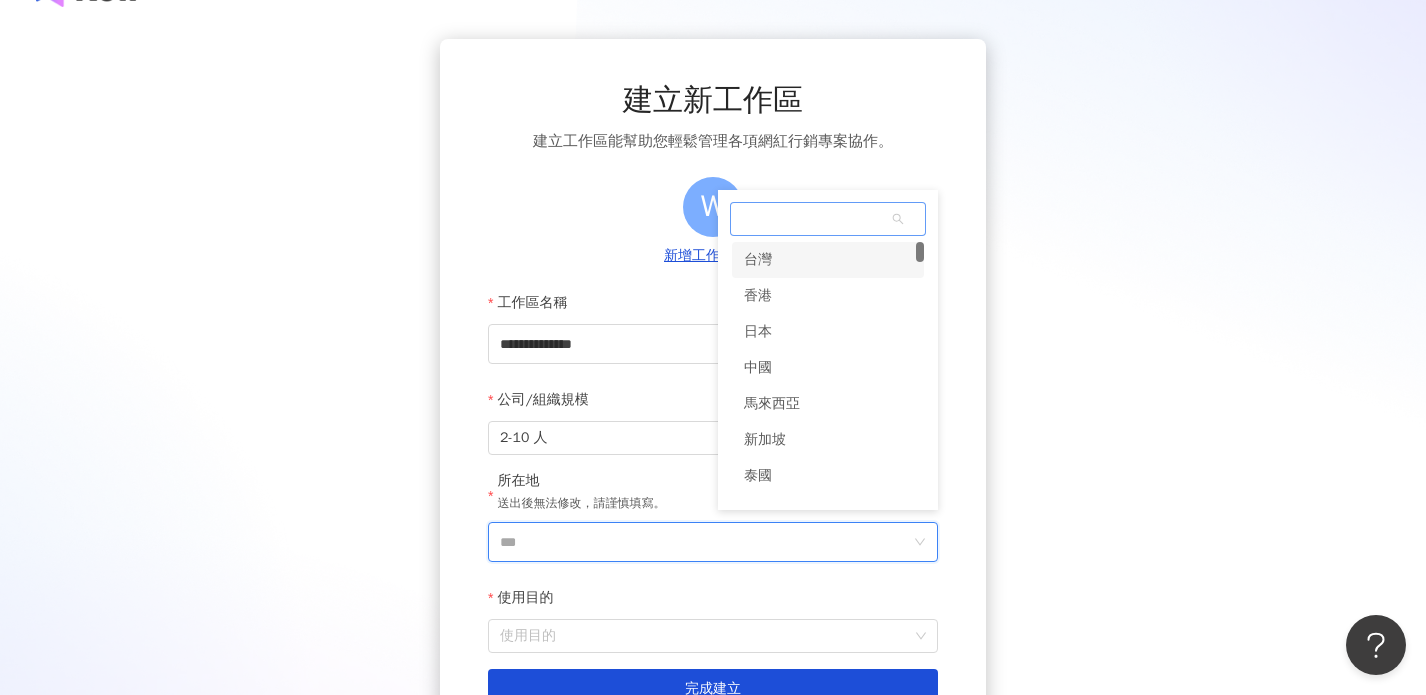 click on "台灣" at bounding box center [828, 260] 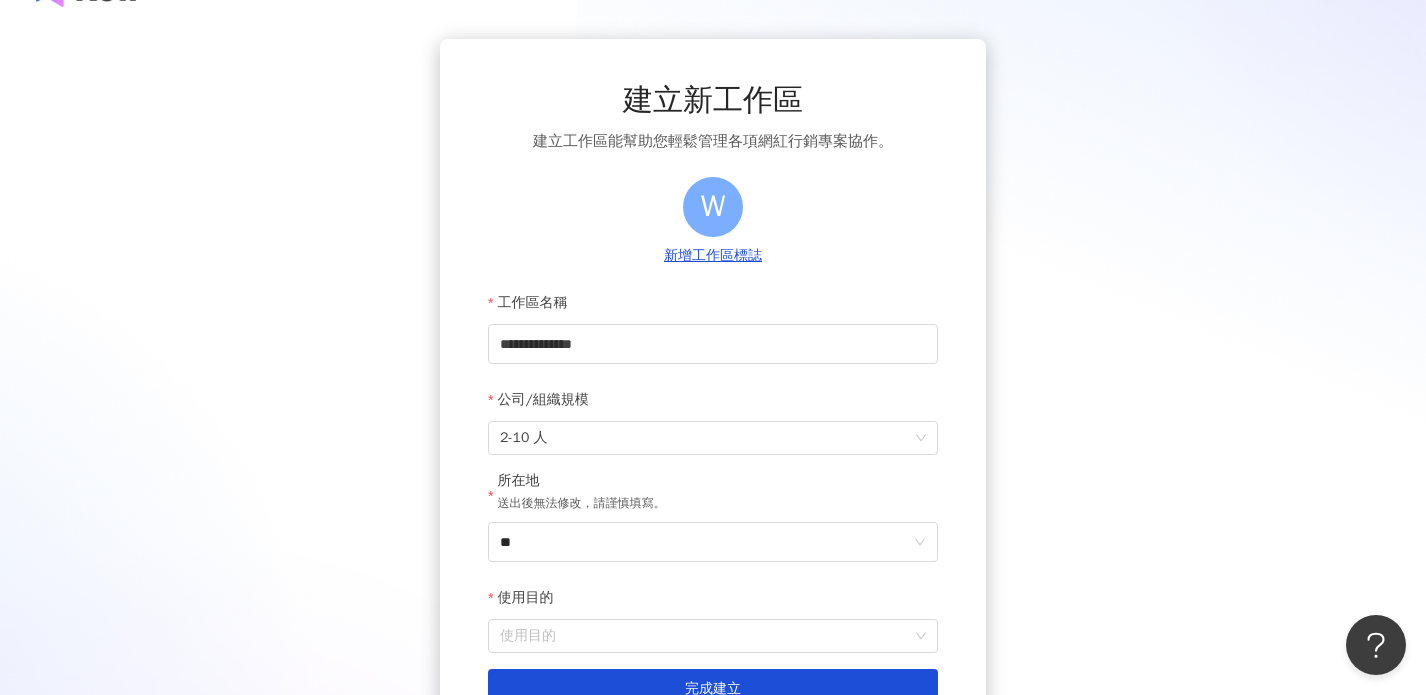 click on "使用目的" at bounding box center (528, 598) 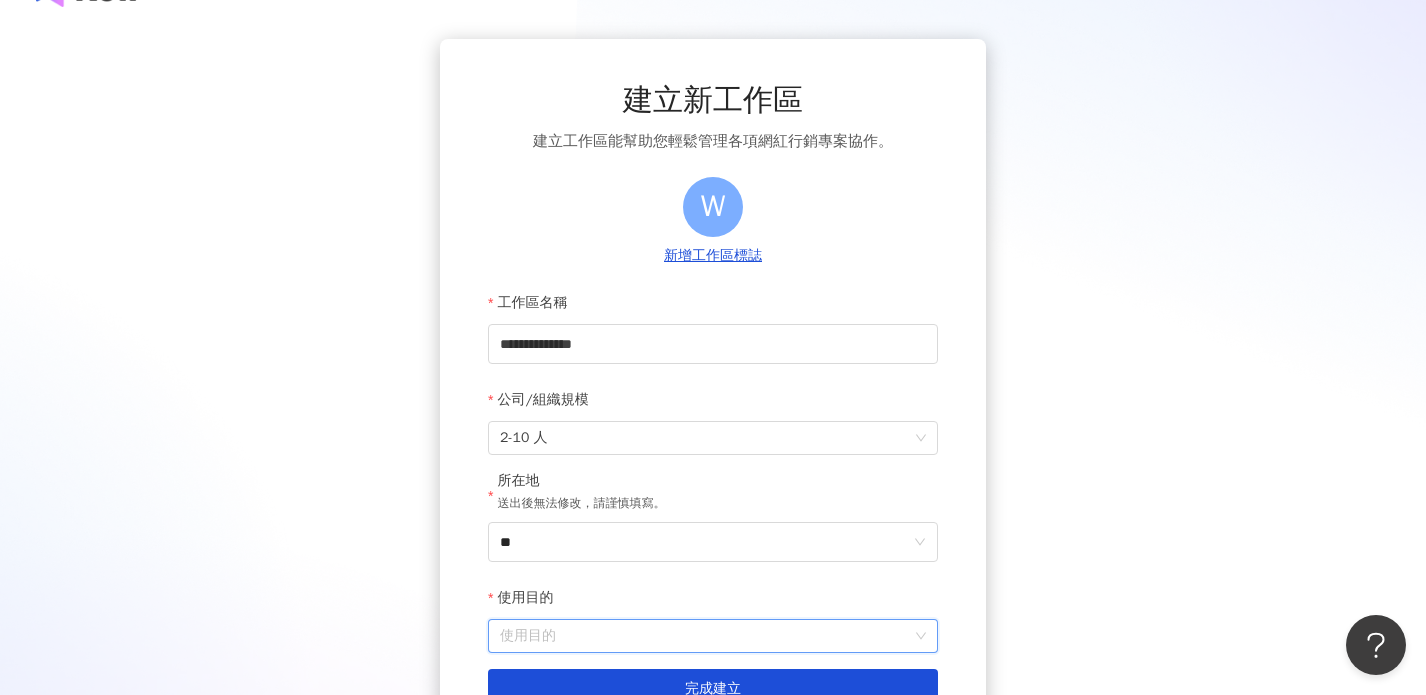 click on "使用目的" at bounding box center [713, 636] 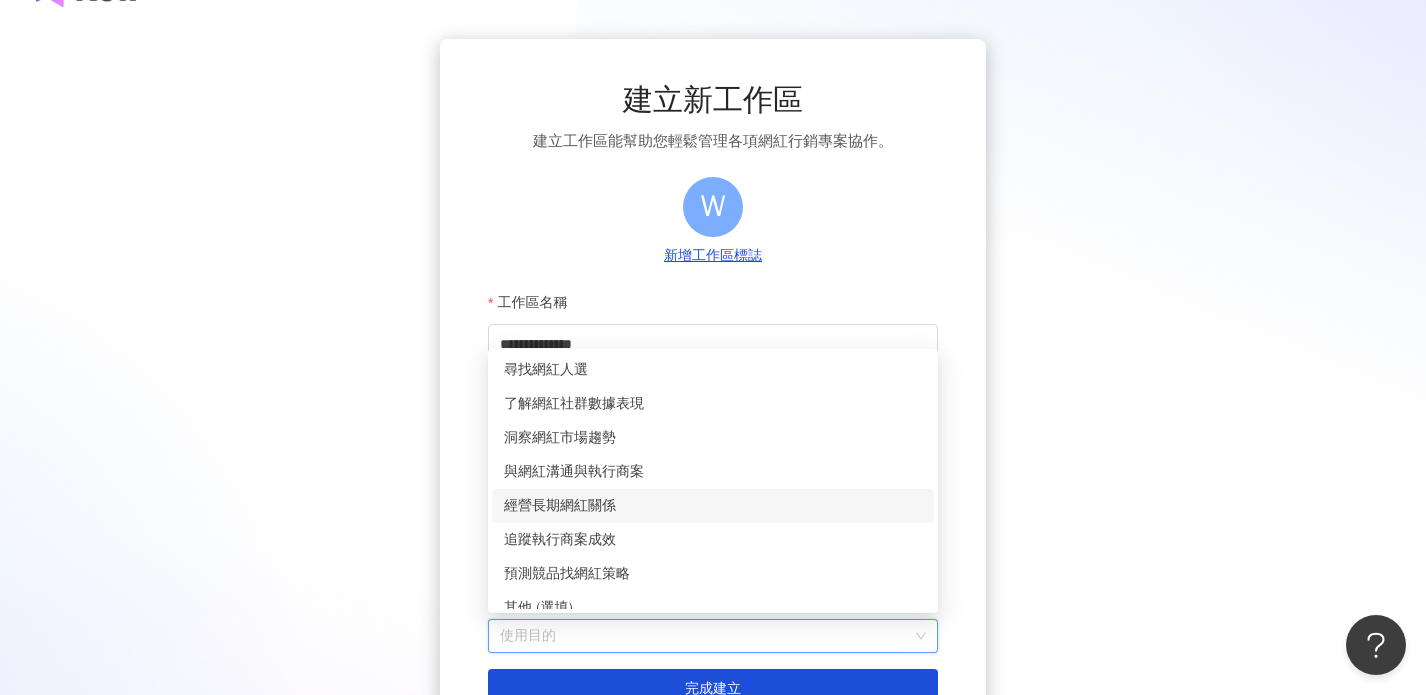 scroll, scrollTop: 16, scrollLeft: 0, axis: vertical 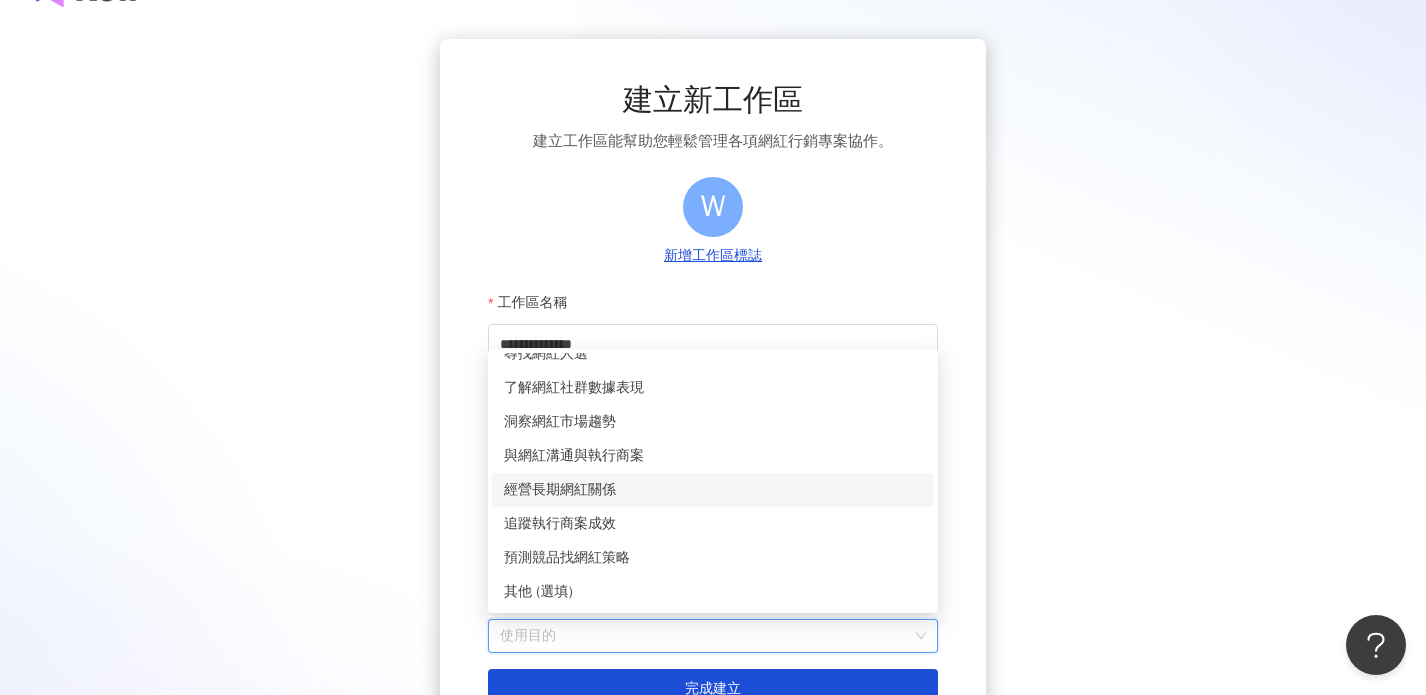 click on "經營長期網紅關係" at bounding box center (713, 490) 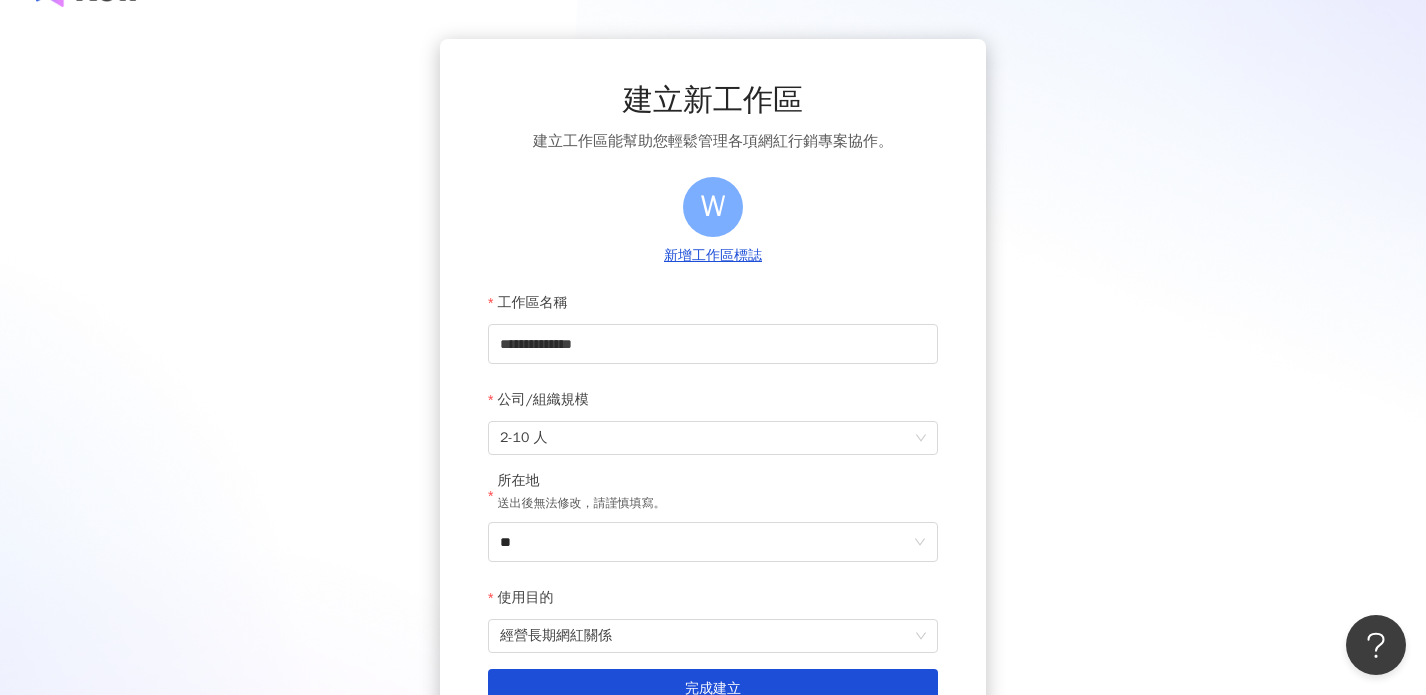 click on "**********" at bounding box center [713, 394] 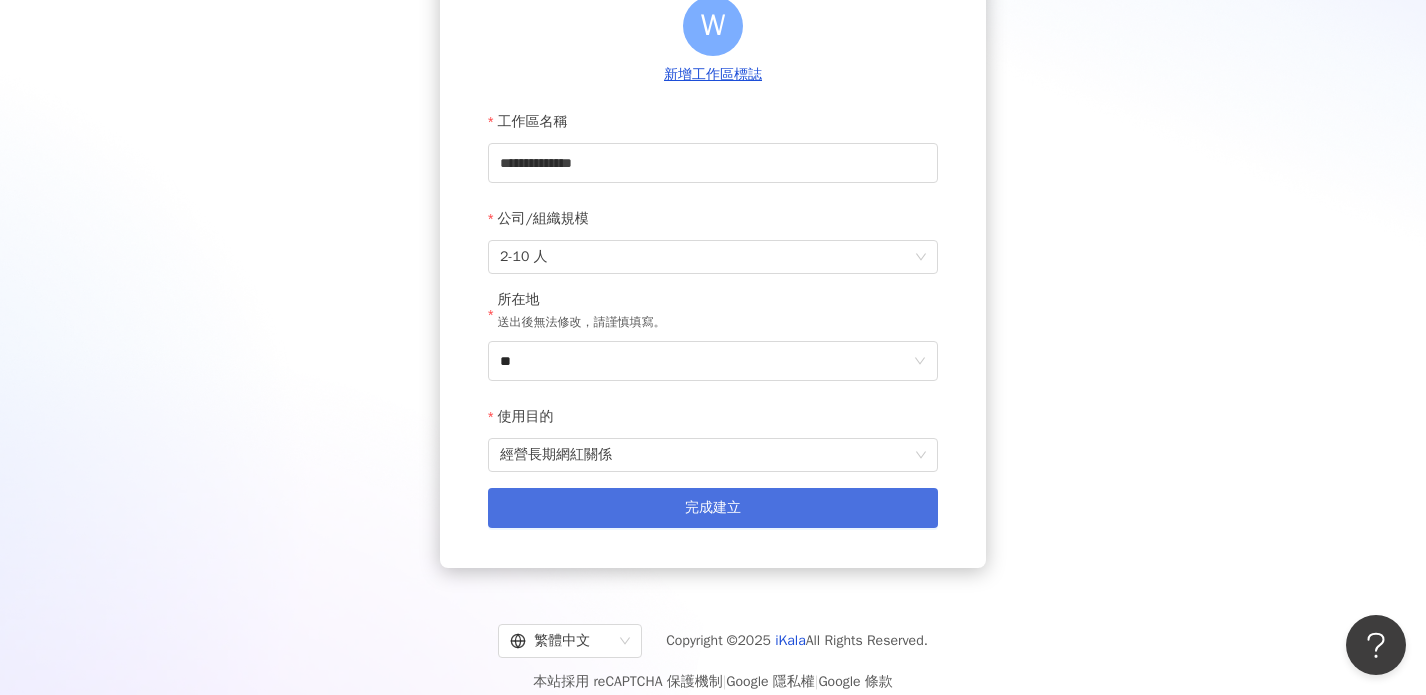 click on "完成建立" at bounding box center [713, 508] 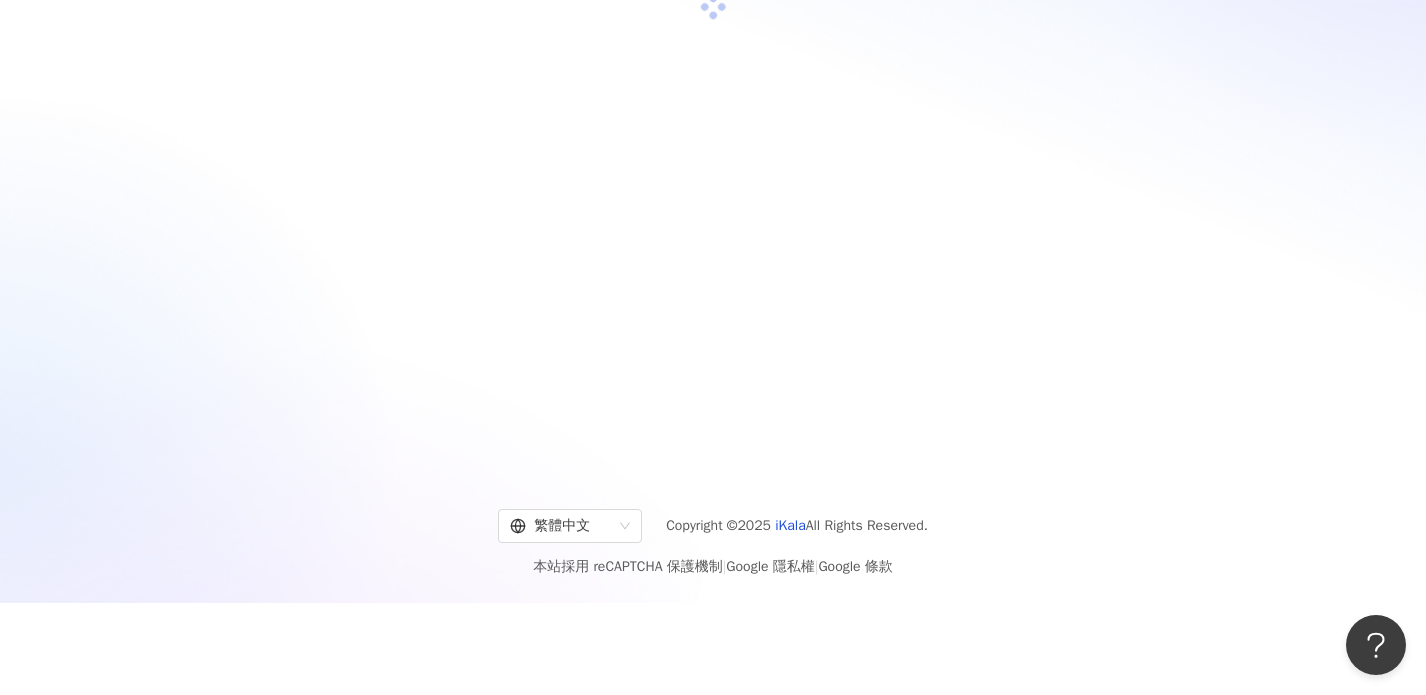 scroll, scrollTop: 92, scrollLeft: 0, axis: vertical 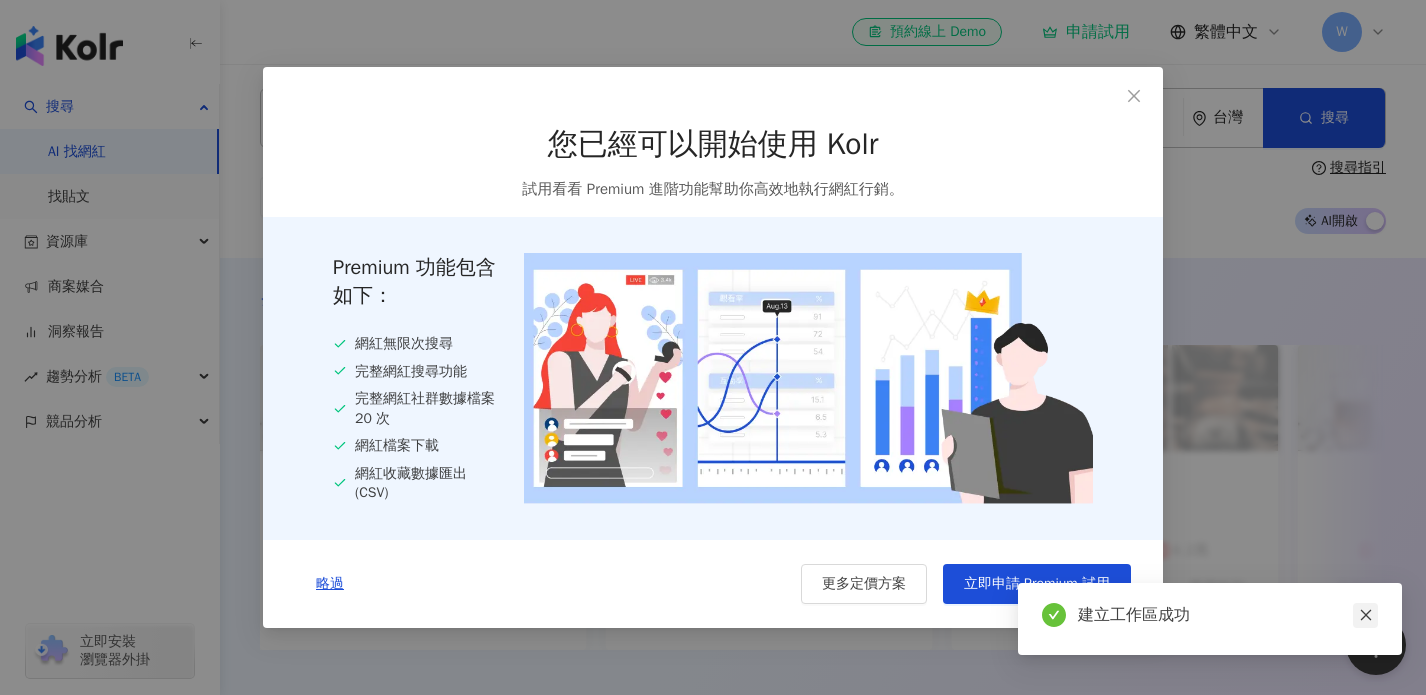 click at bounding box center [1365, 615] 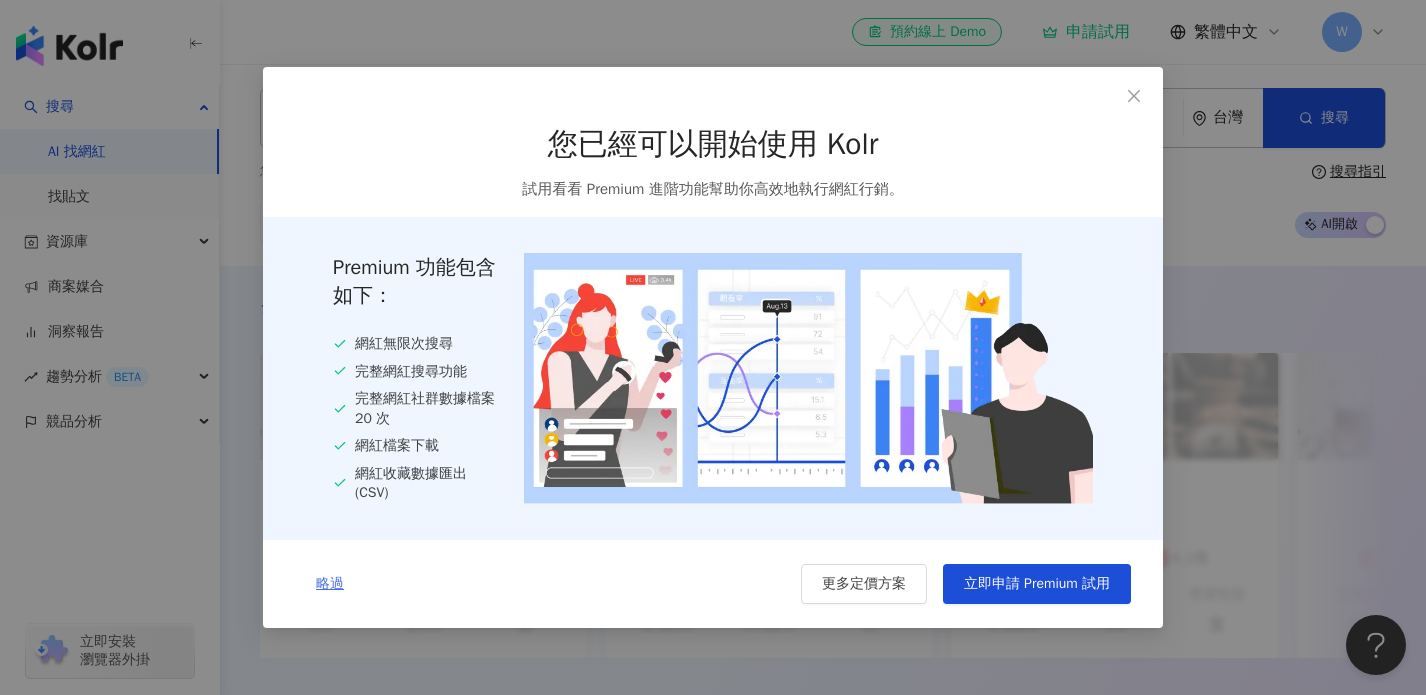 click on "略過" at bounding box center [330, 584] 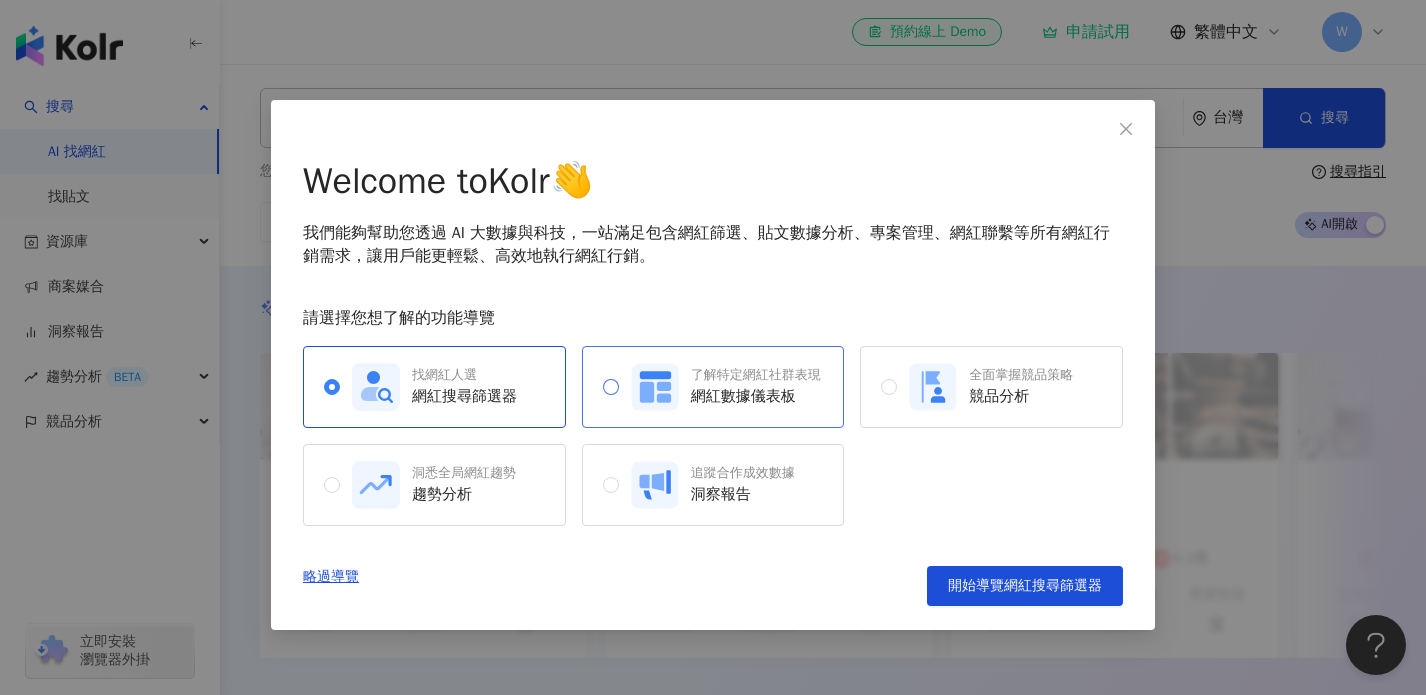 click on "了解特定網紅社群表現 網紅數據儀表板" at bounding box center [712, 387] 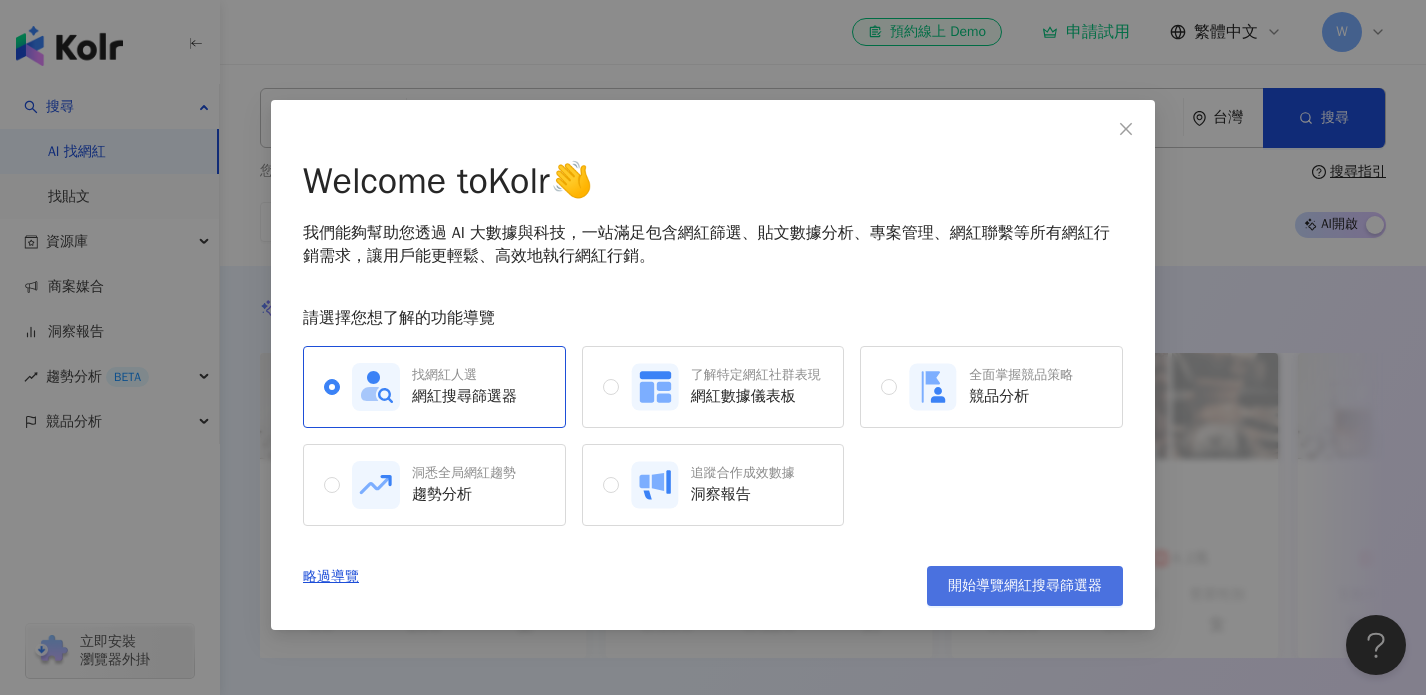 click on "開始導覽網紅搜尋篩選器" at bounding box center [1025, 586] 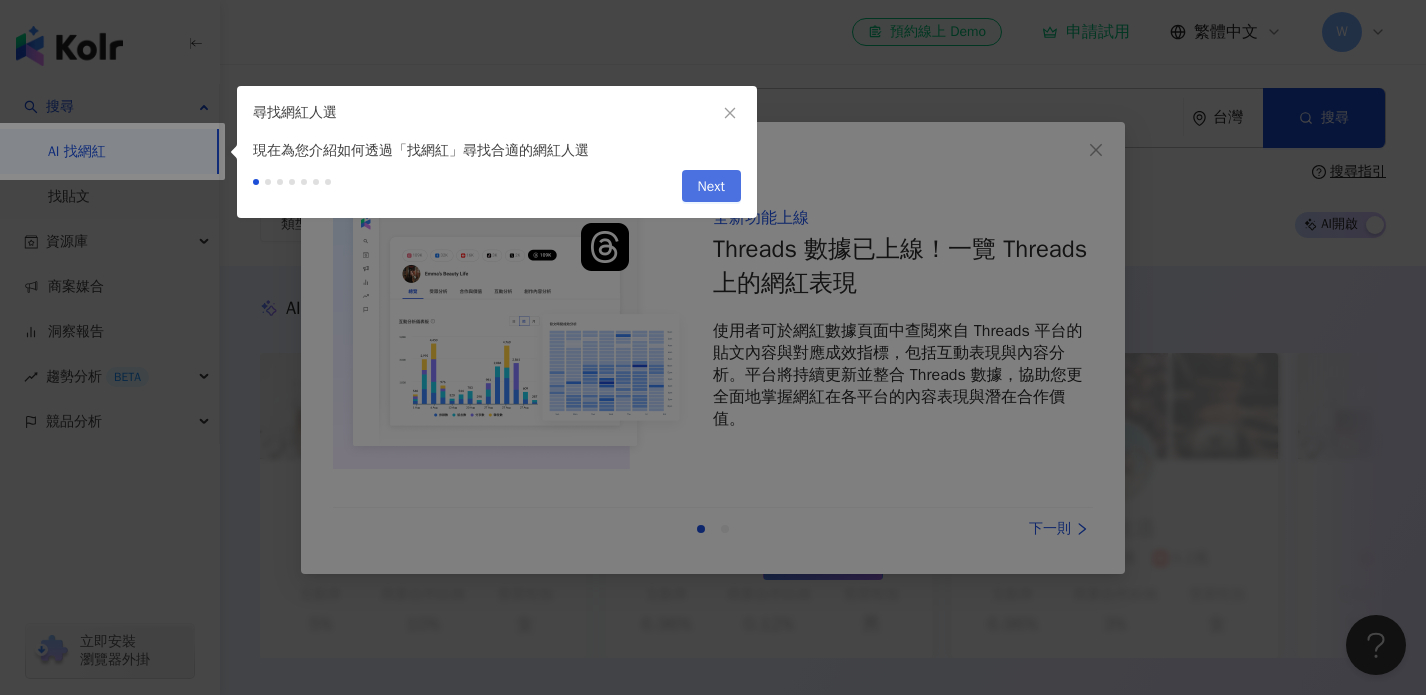 click on "Next" at bounding box center [711, 187] 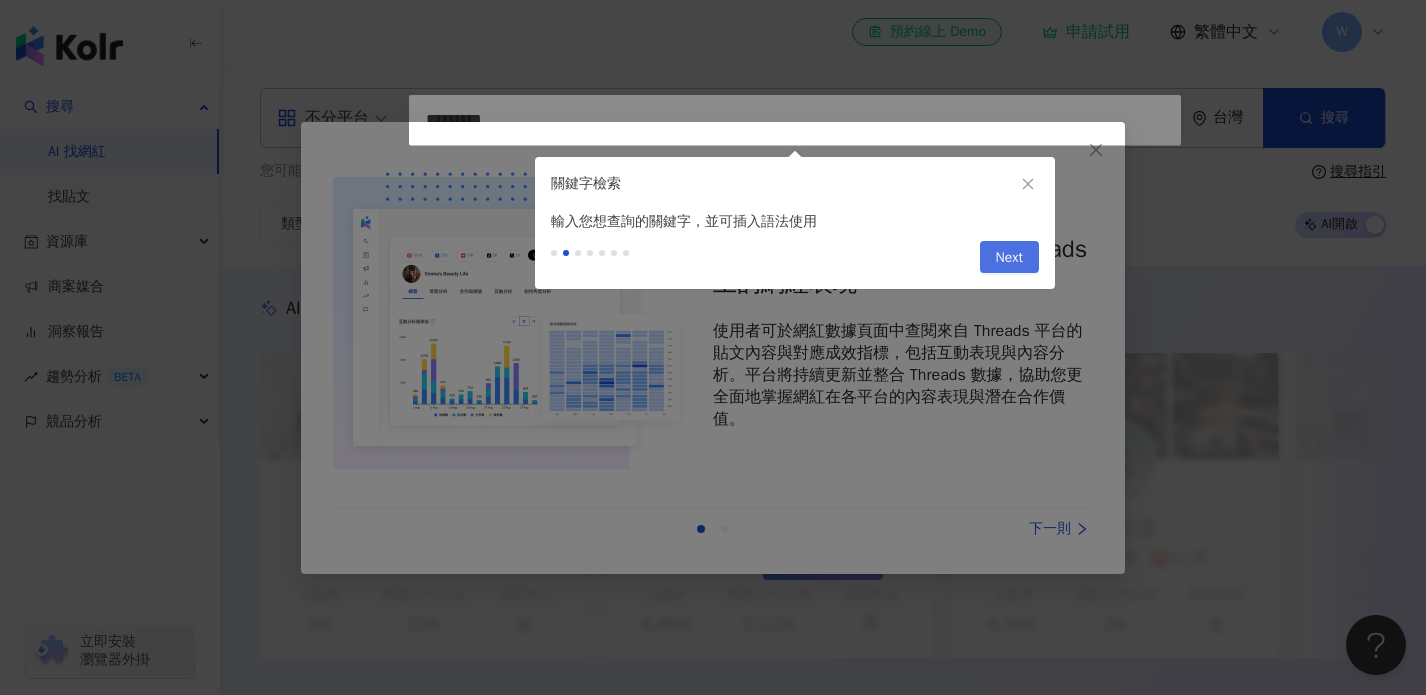type on "*********" 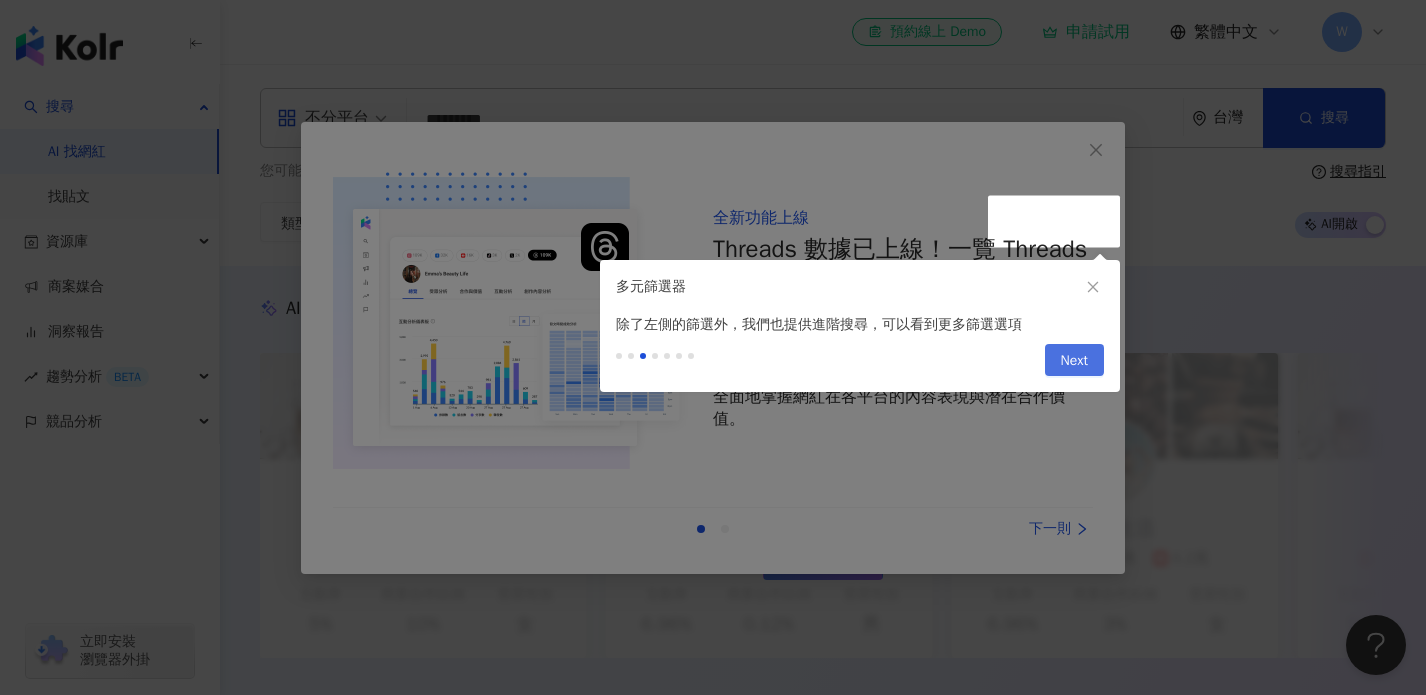 click on "Next" at bounding box center (1074, 361) 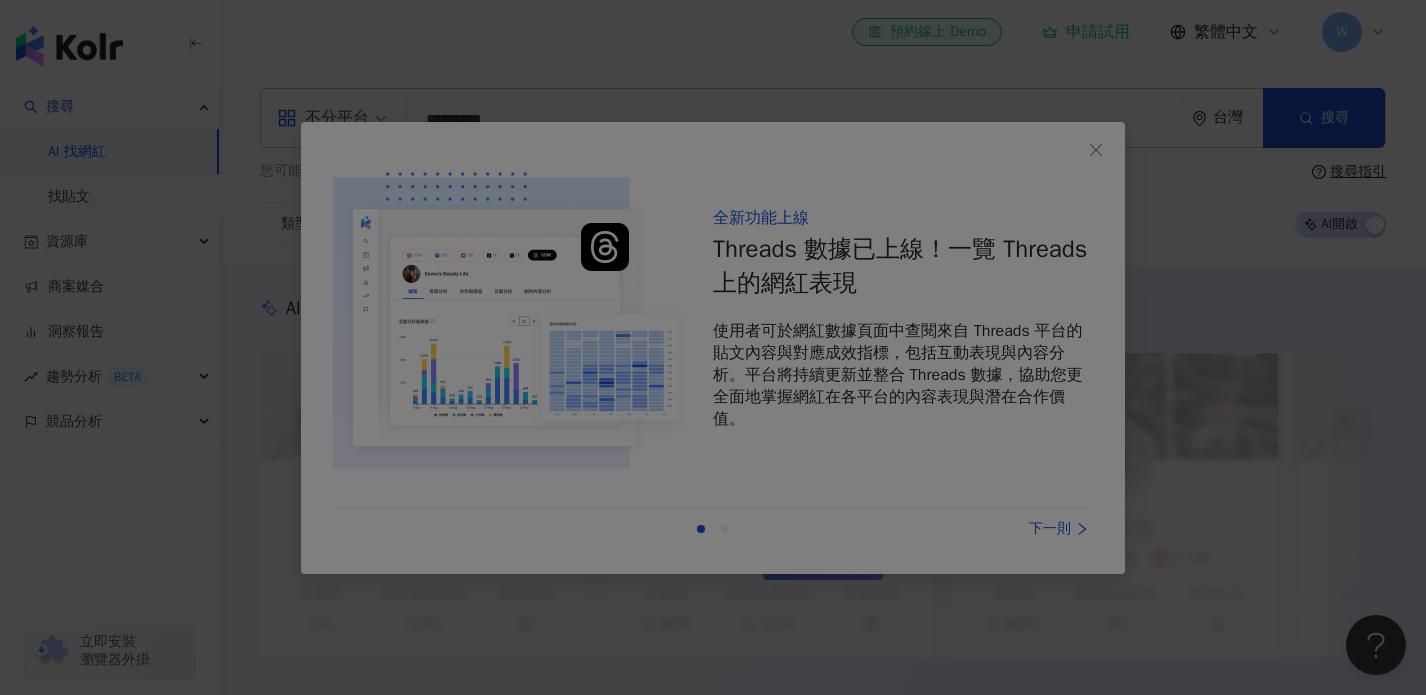 click at bounding box center [713, 347] 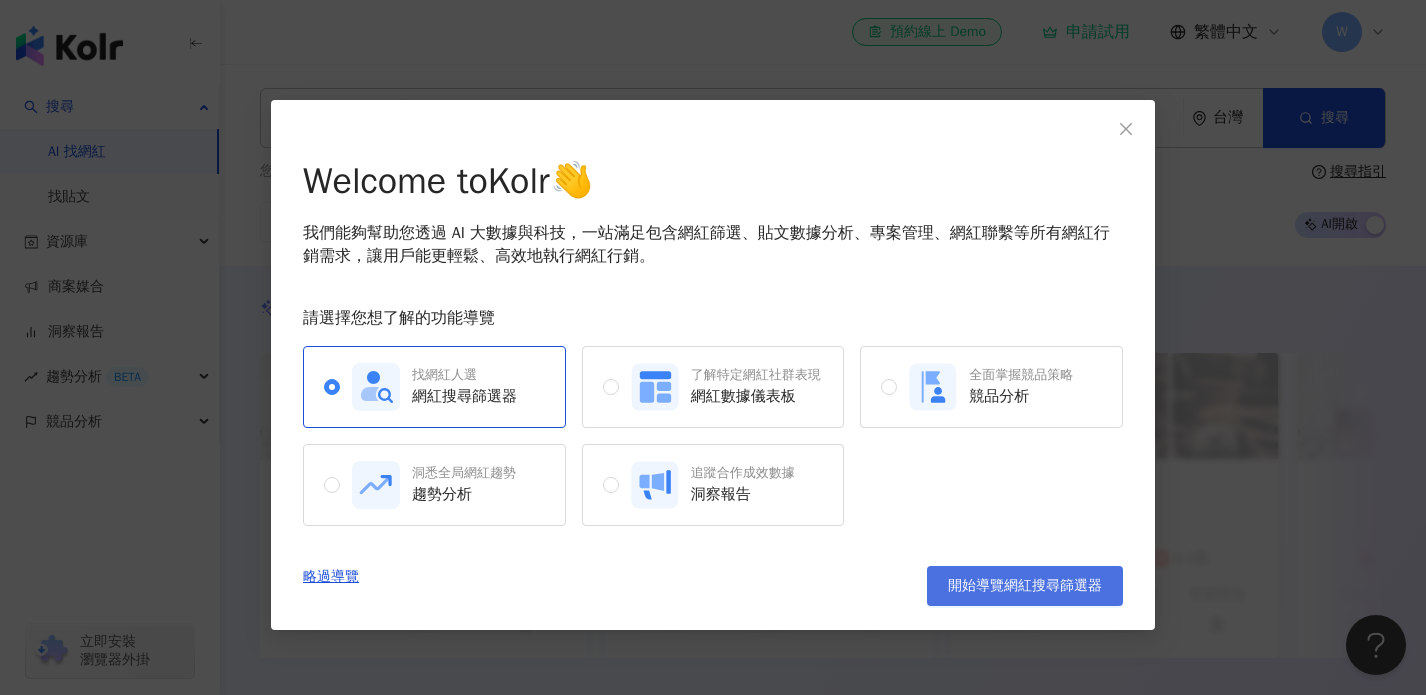 click on "開始導覽網紅搜尋篩選器" at bounding box center (1025, 586) 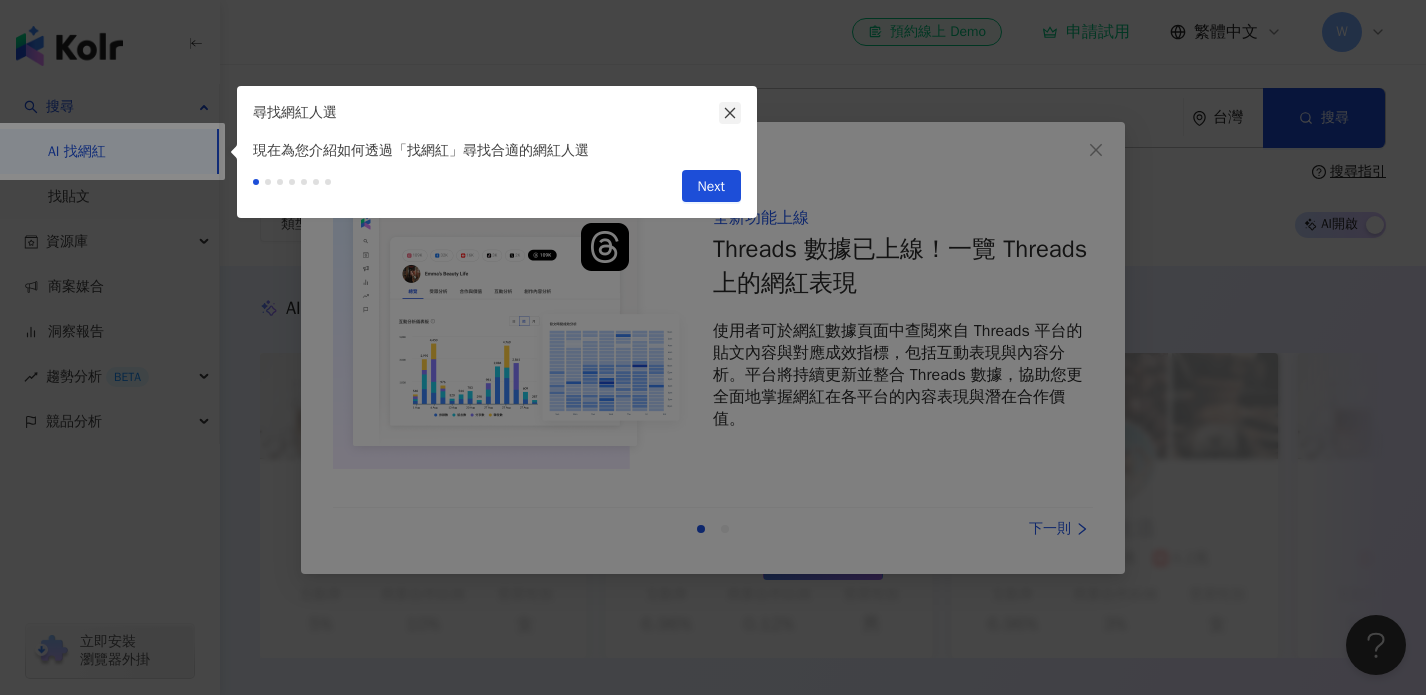 click 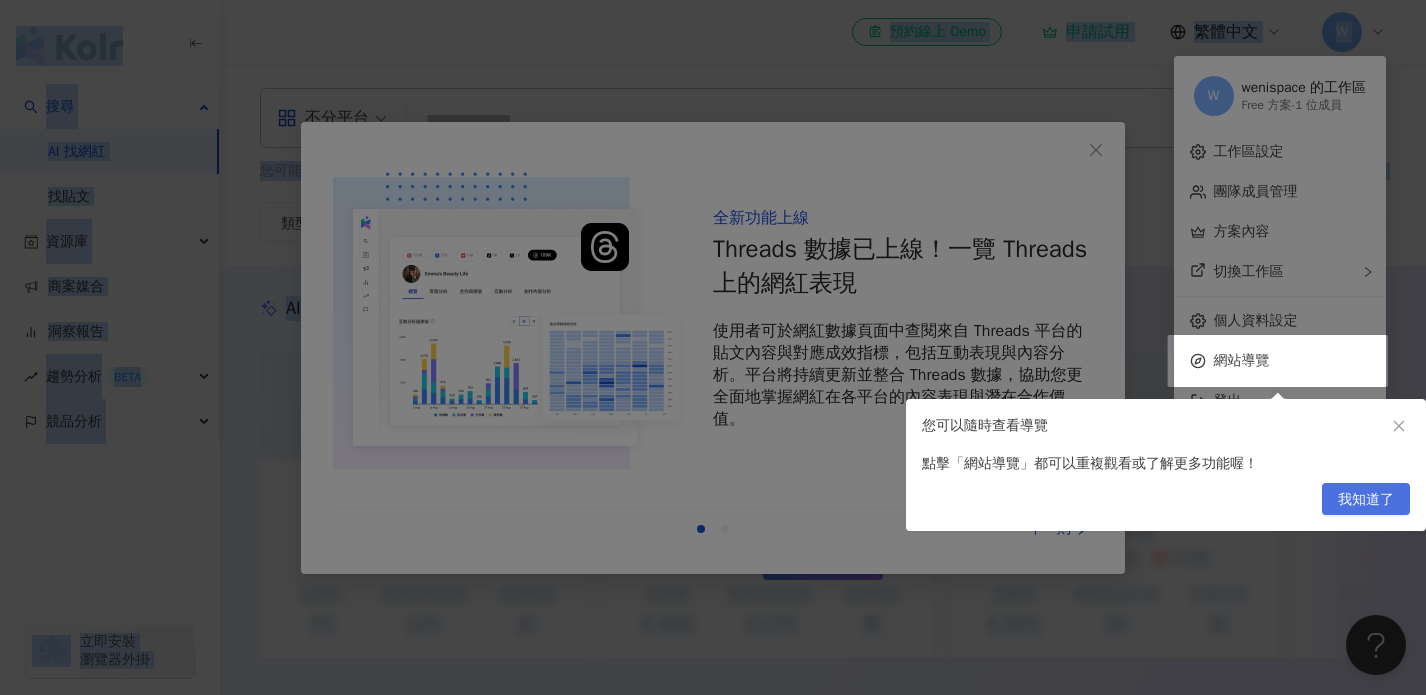 click on "我知道了" at bounding box center (1366, 500) 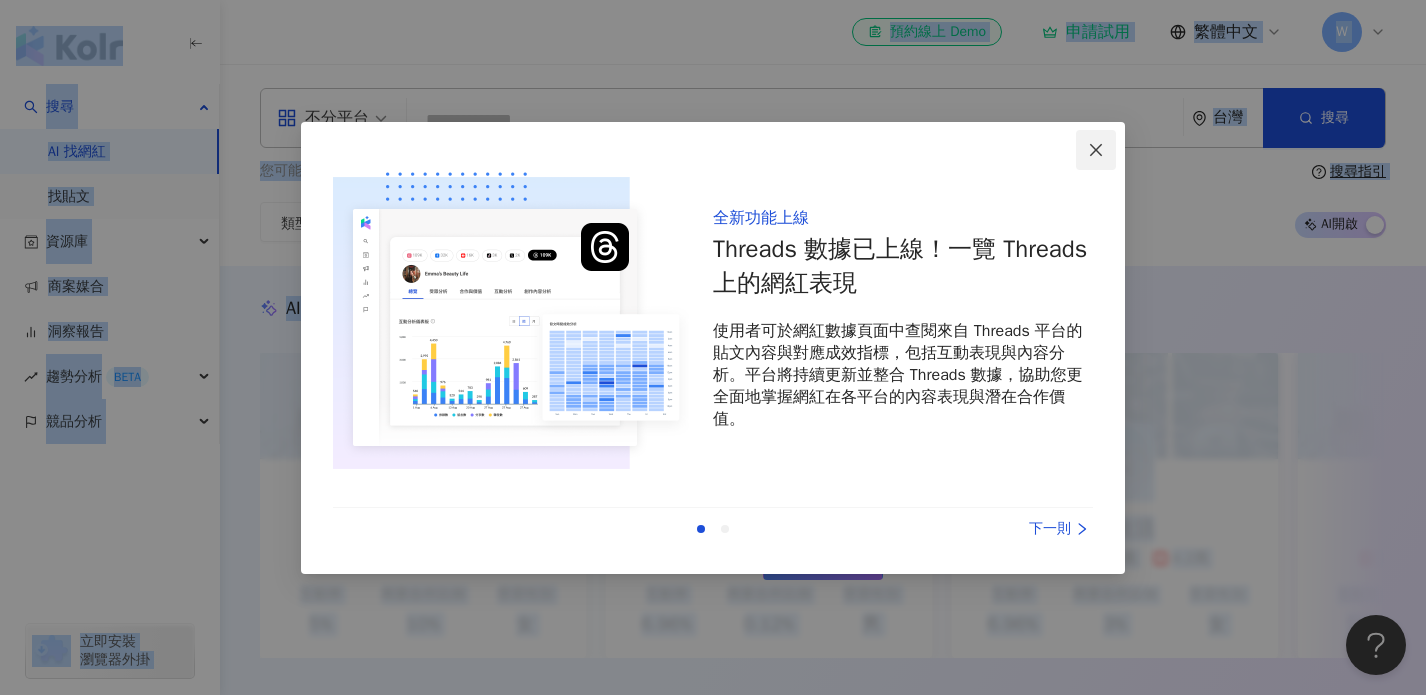 click 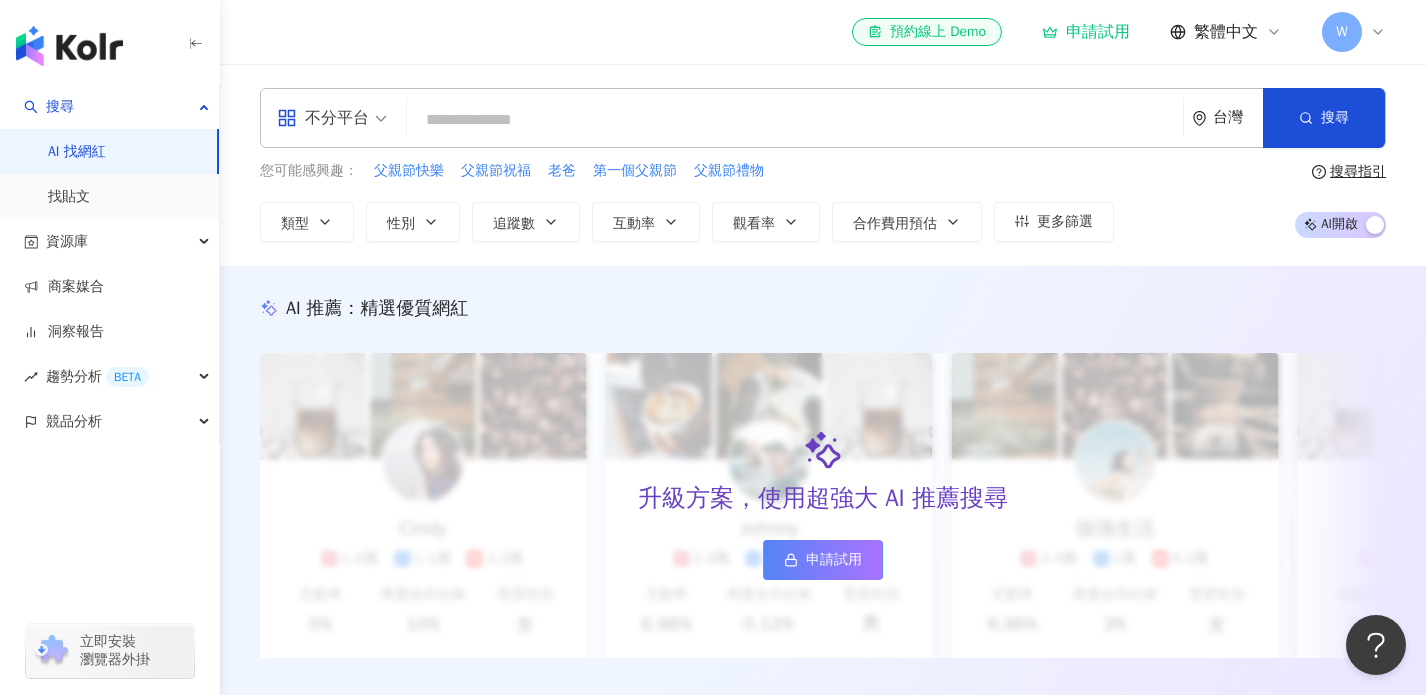 click at bounding box center [795, 120] 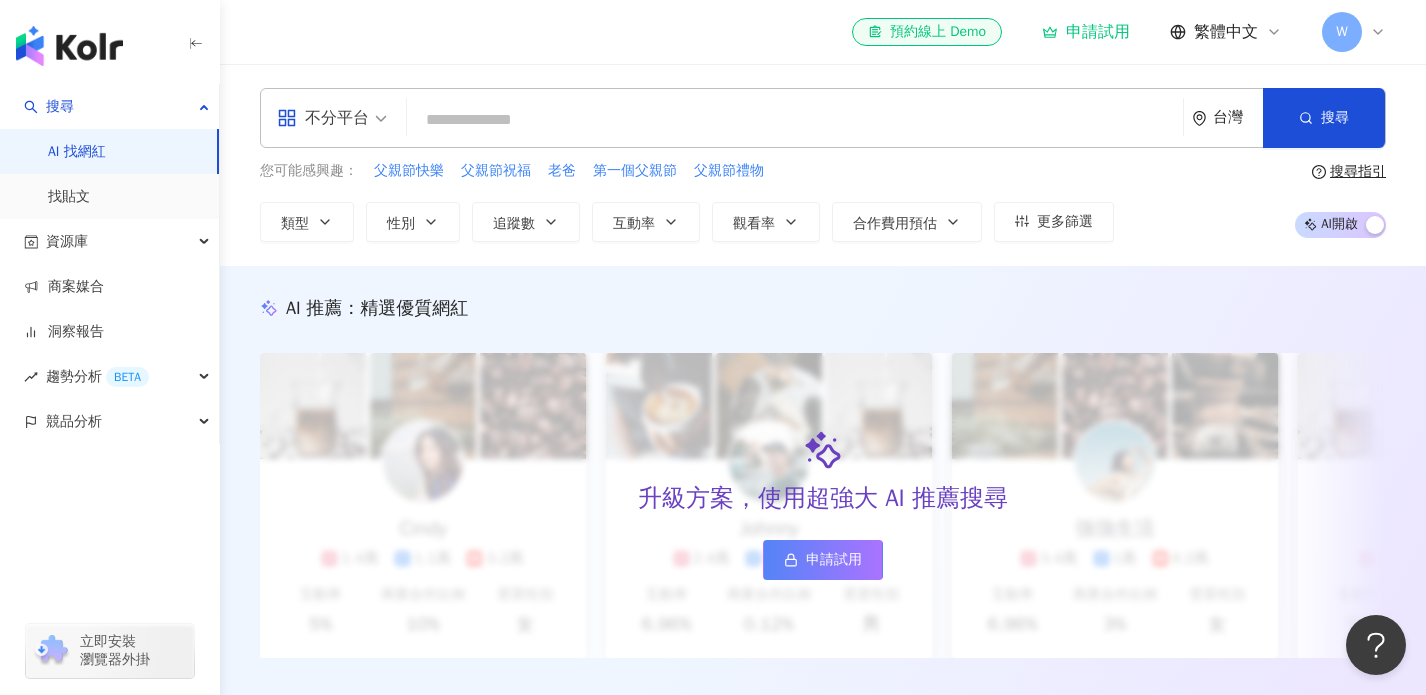 paste on "**********" 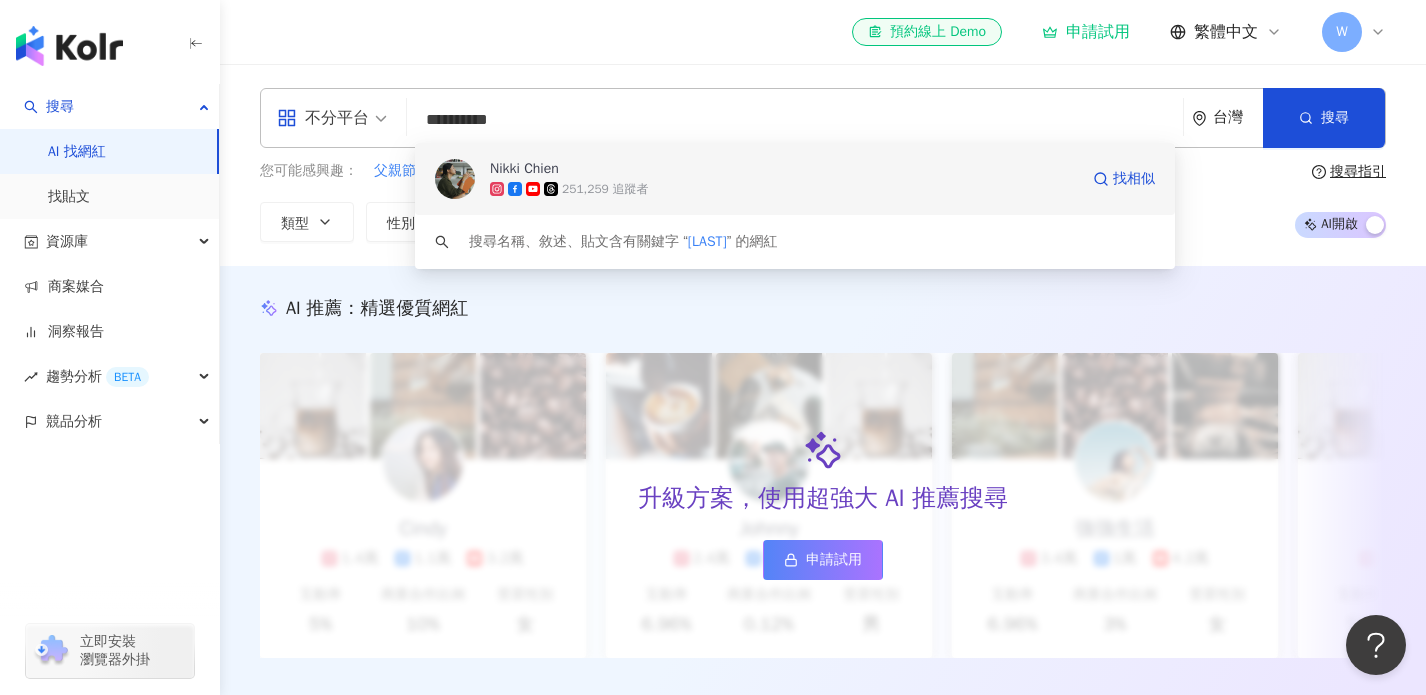 click on "Nikki Chien" at bounding box center (784, 169) 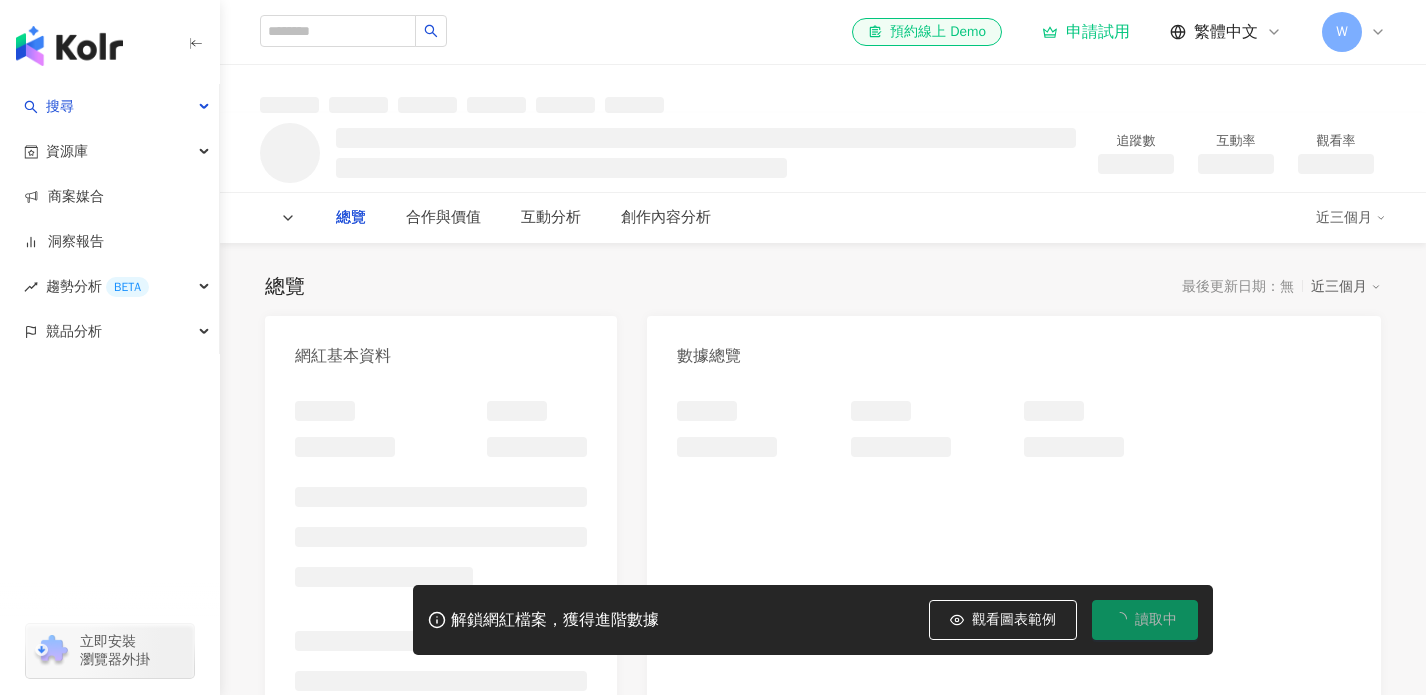 scroll, scrollTop: 0, scrollLeft: 0, axis: both 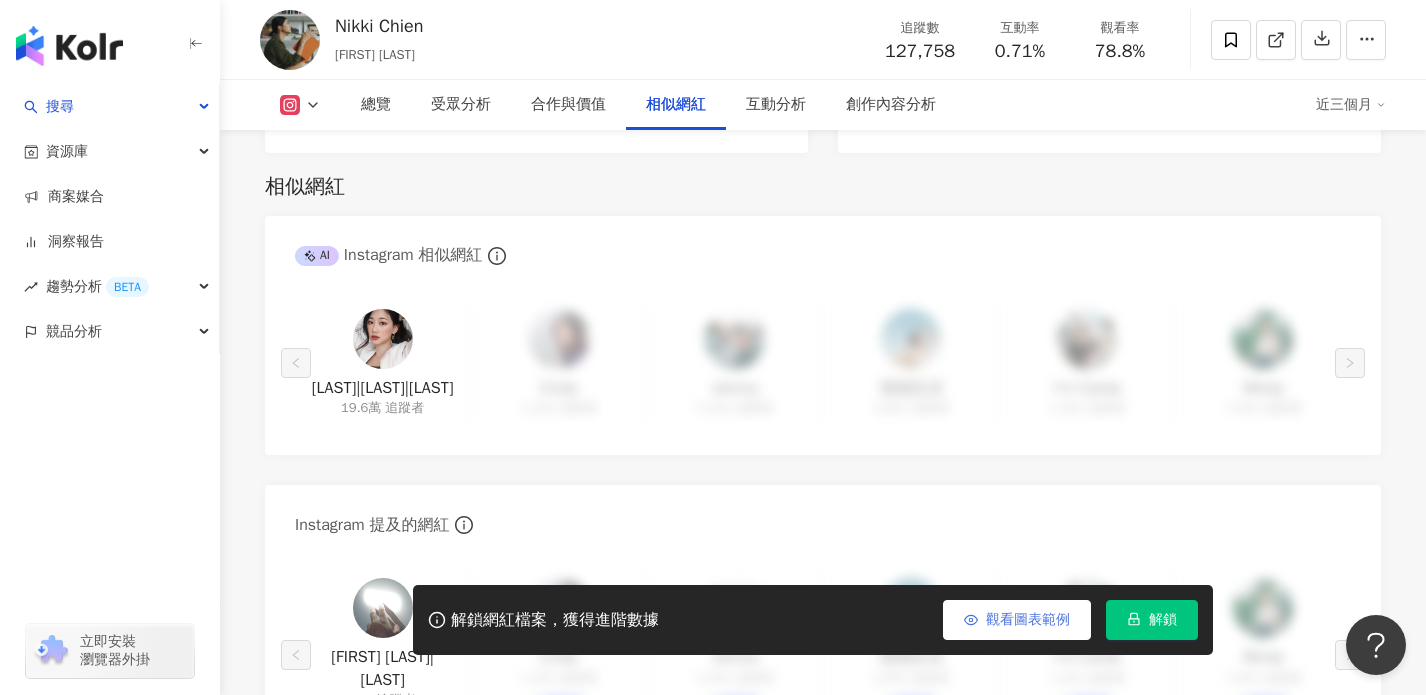 click on "觀看圖表範例" at bounding box center (1028, 620) 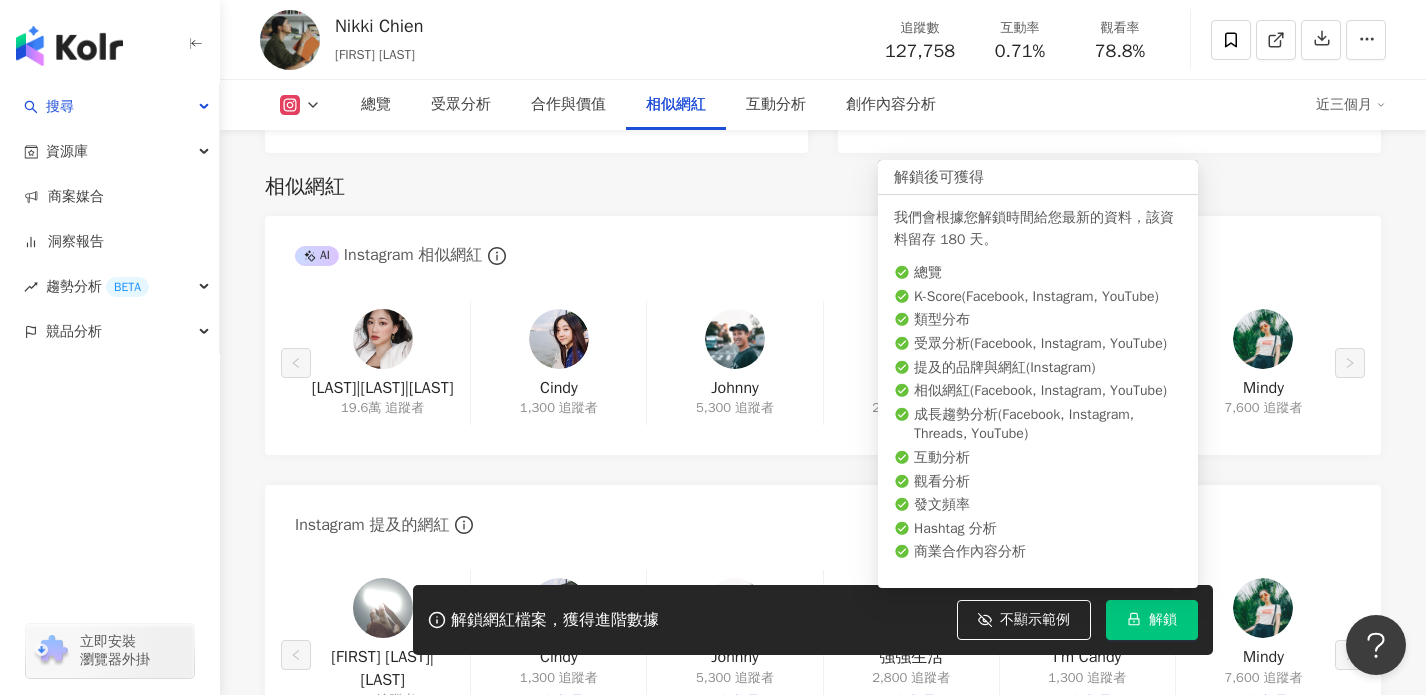 click on "解鎖" at bounding box center [1152, 620] 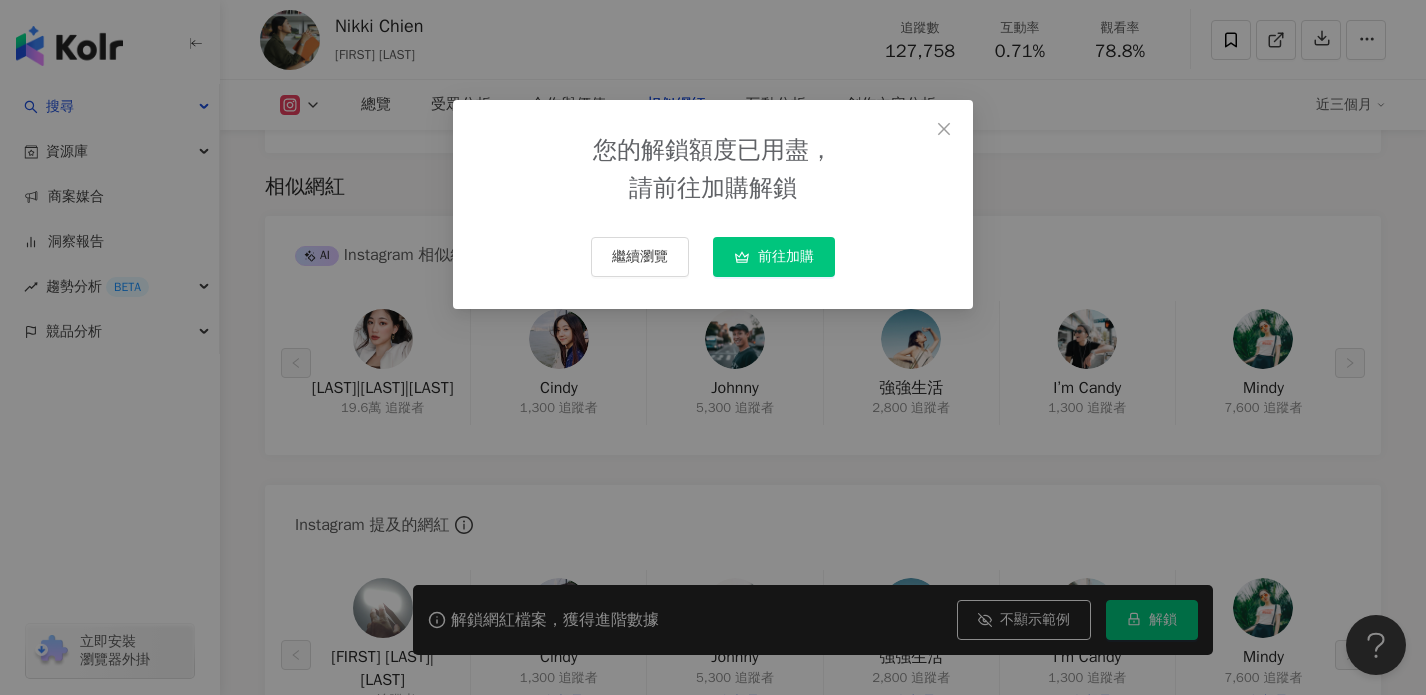 click on "前往加購" at bounding box center (786, 257) 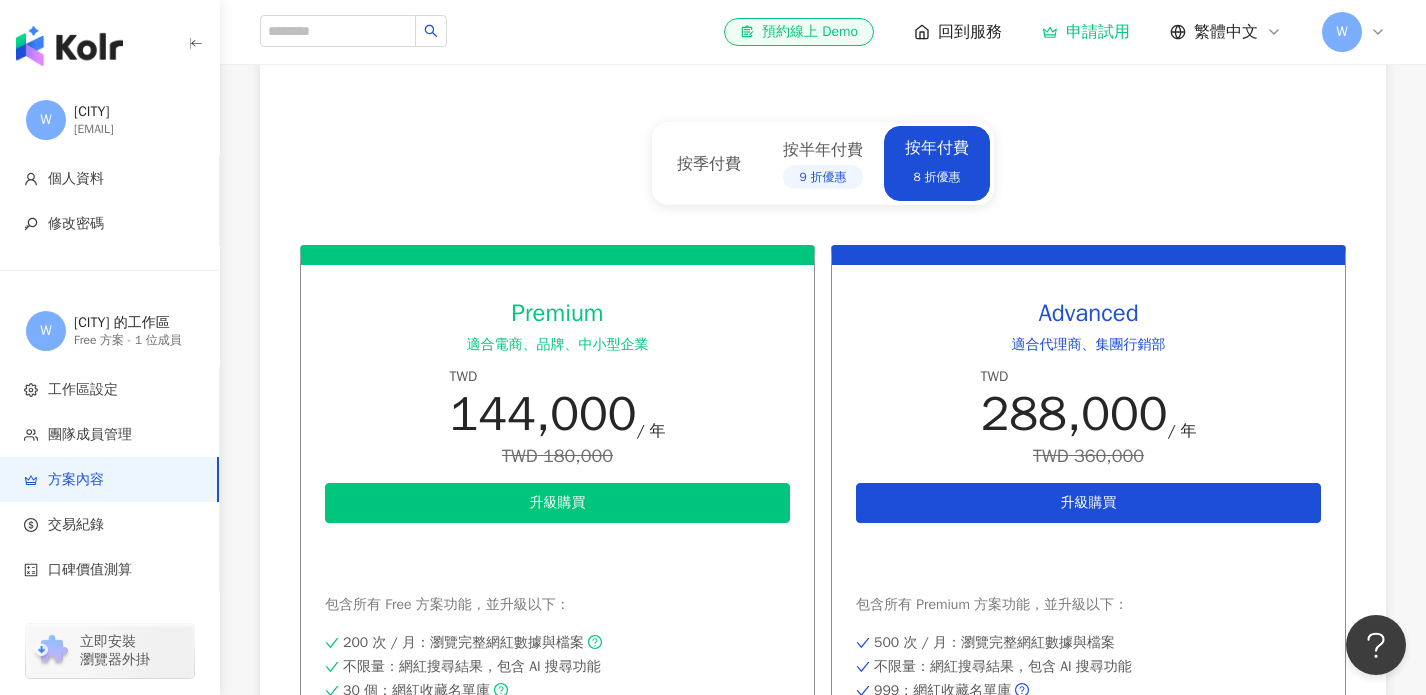 scroll, scrollTop: 802, scrollLeft: 0, axis: vertical 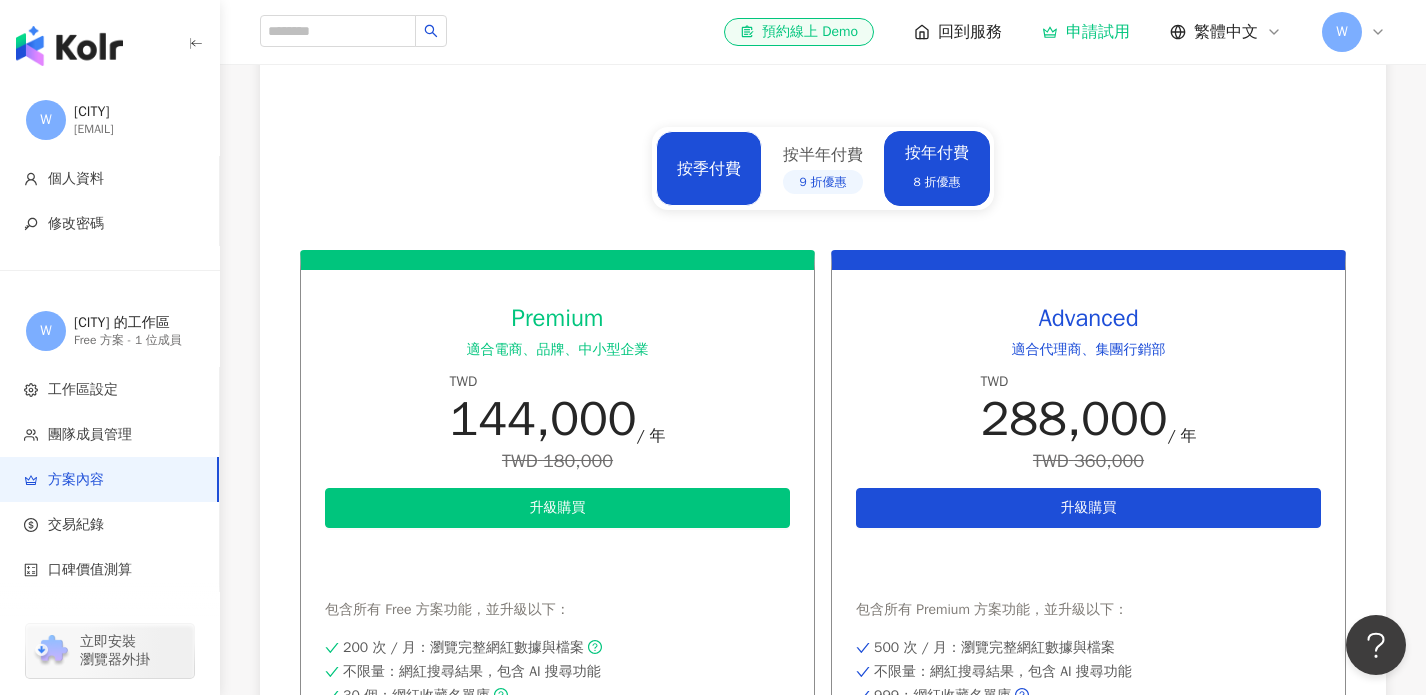 click on "按季付費" at bounding box center [709, 168] 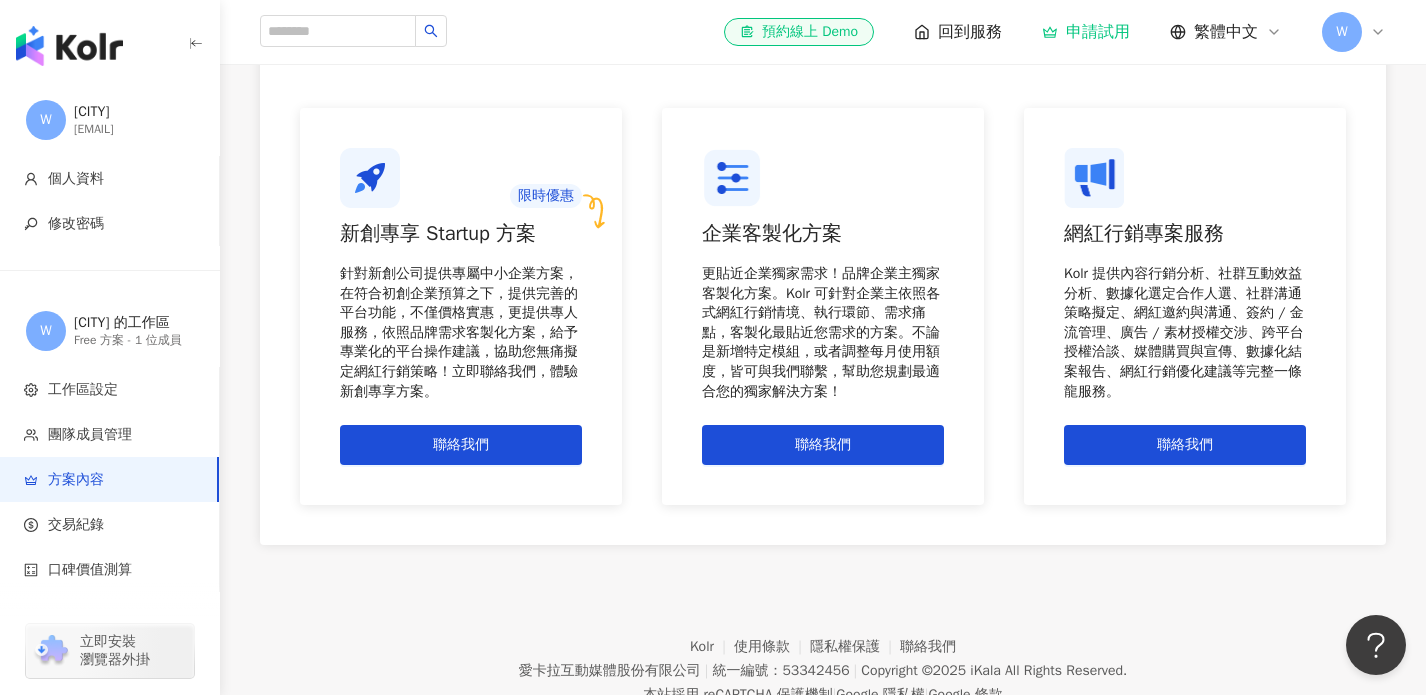 scroll, scrollTop: 1797, scrollLeft: 0, axis: vertical 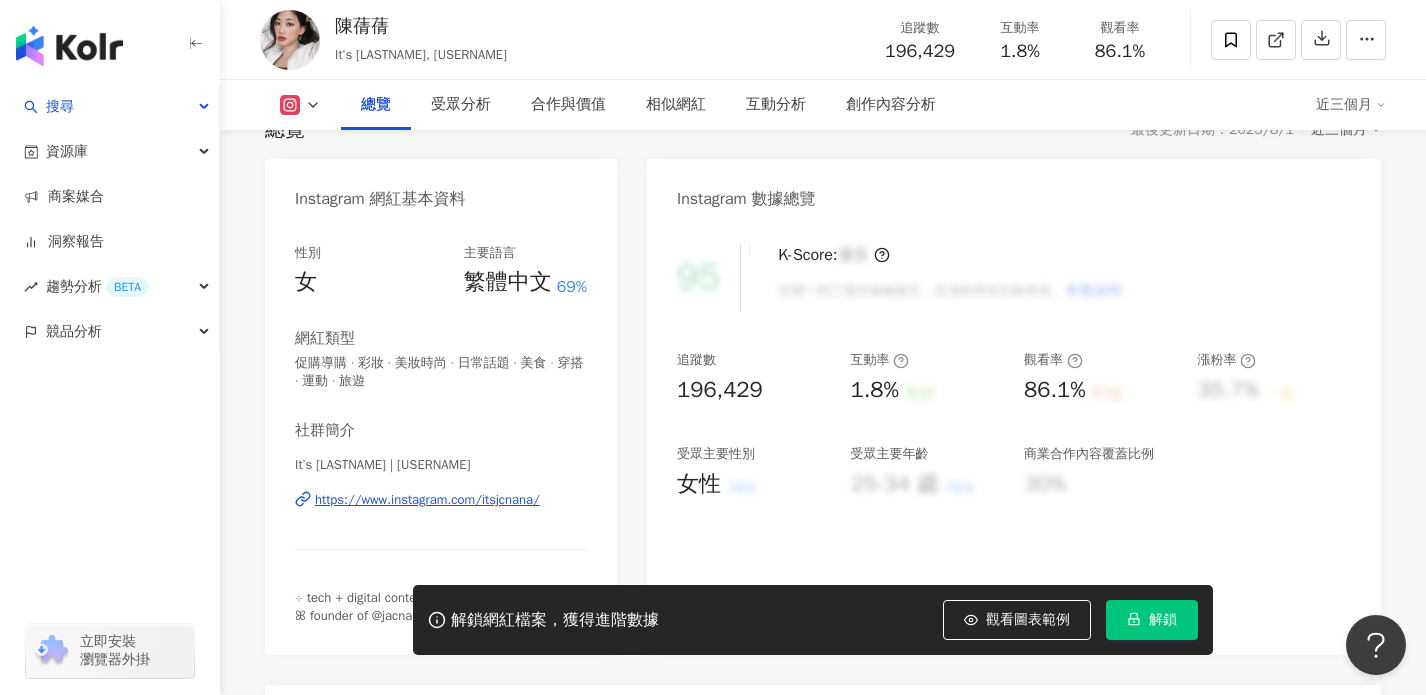 click on "https://www.instagram.com/itsjcnana/" at bounding box center [427, 500] 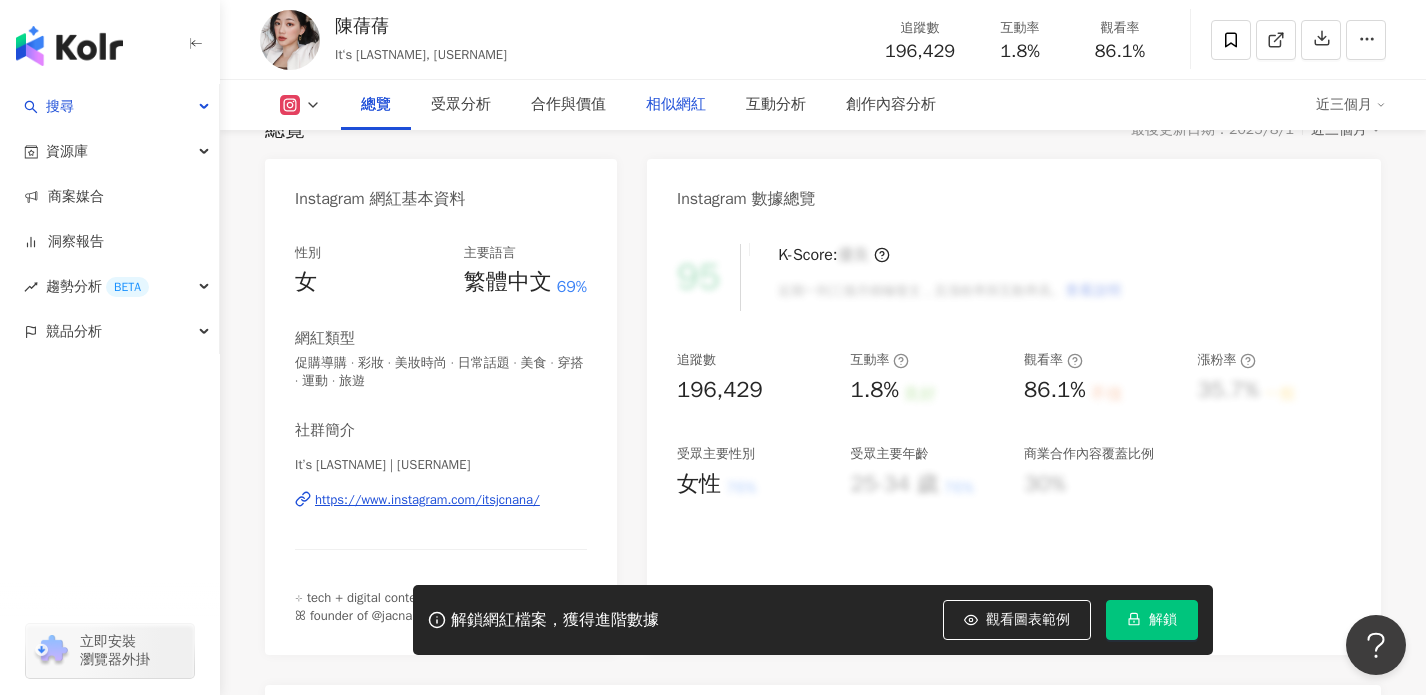 click on "相似網紅" at bounding box center [676, 105] 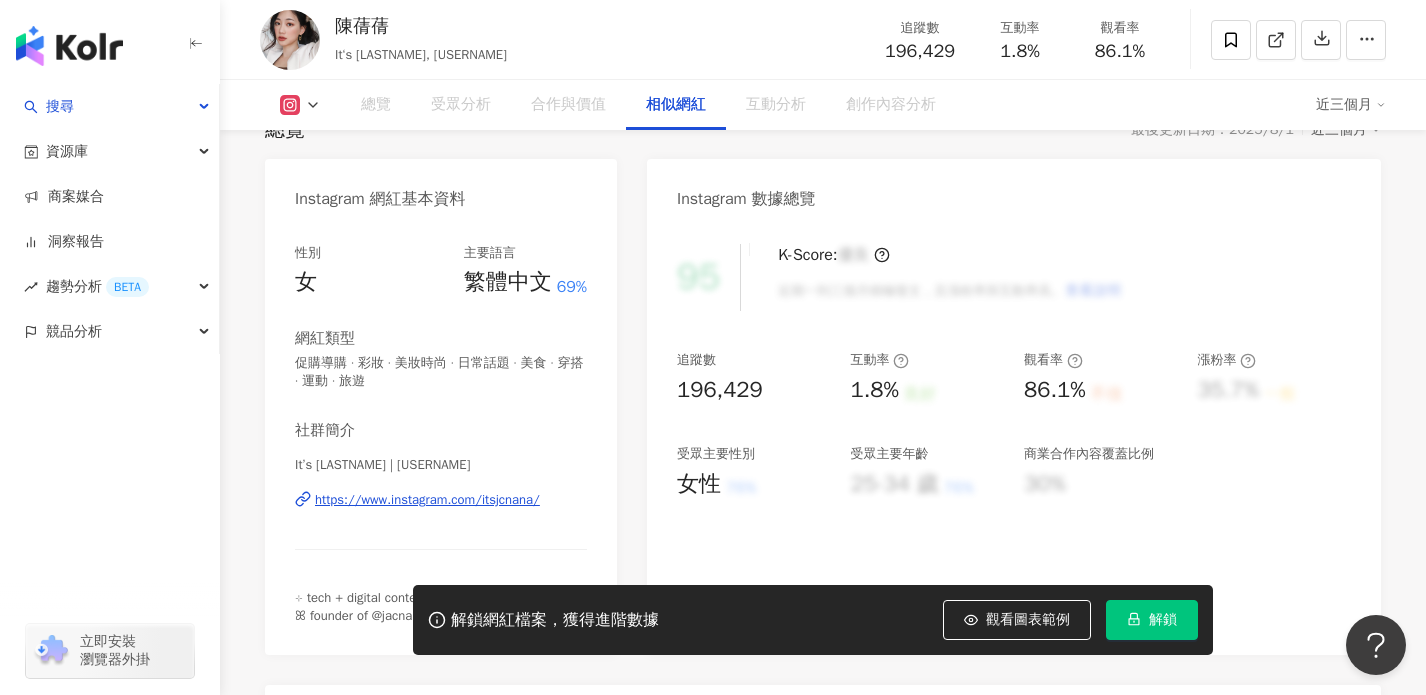 scroll, scrollTop: 3235, scrollLeft: 0, axis: vertical 